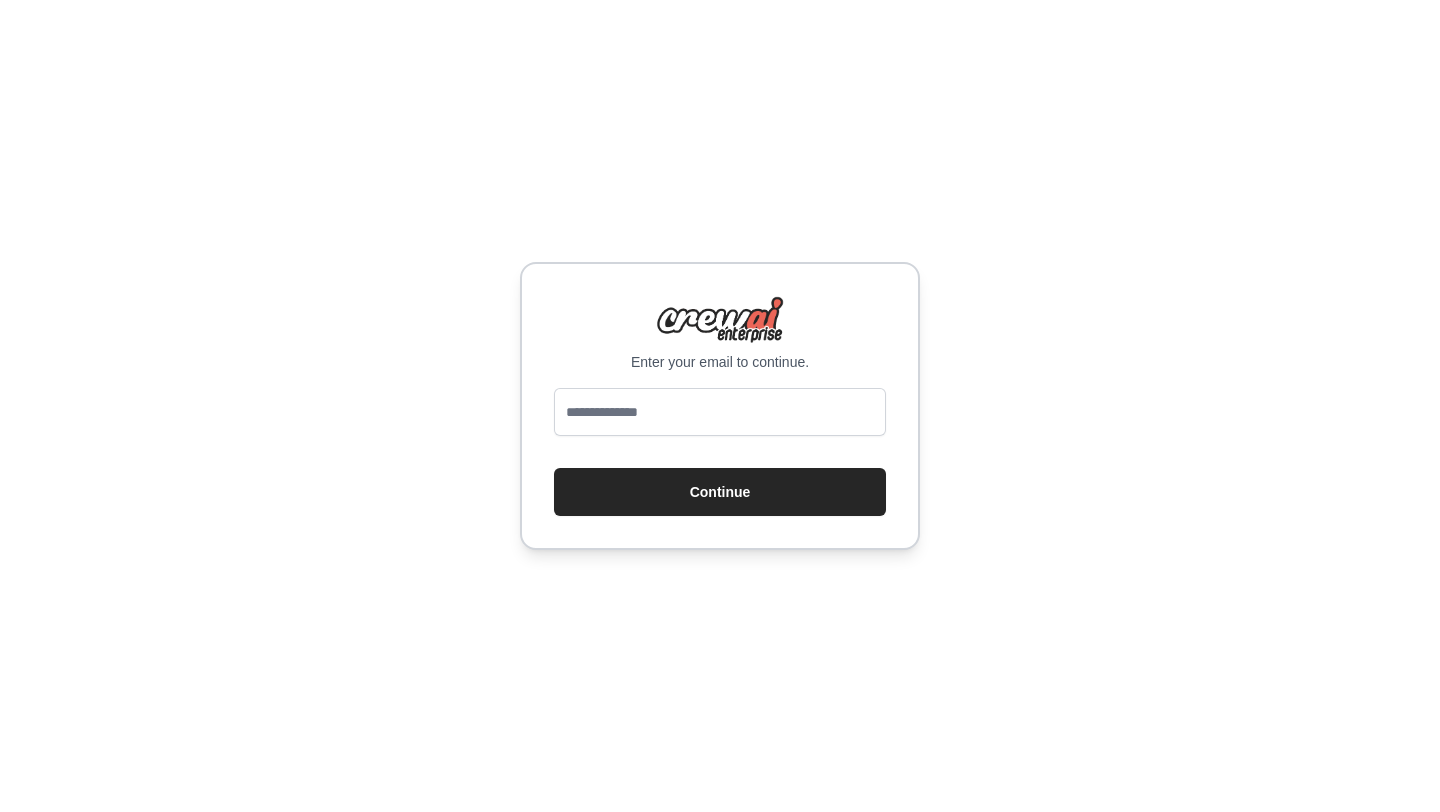 scroll, scrollTop: 0, scrollLeft: 0, axis: both 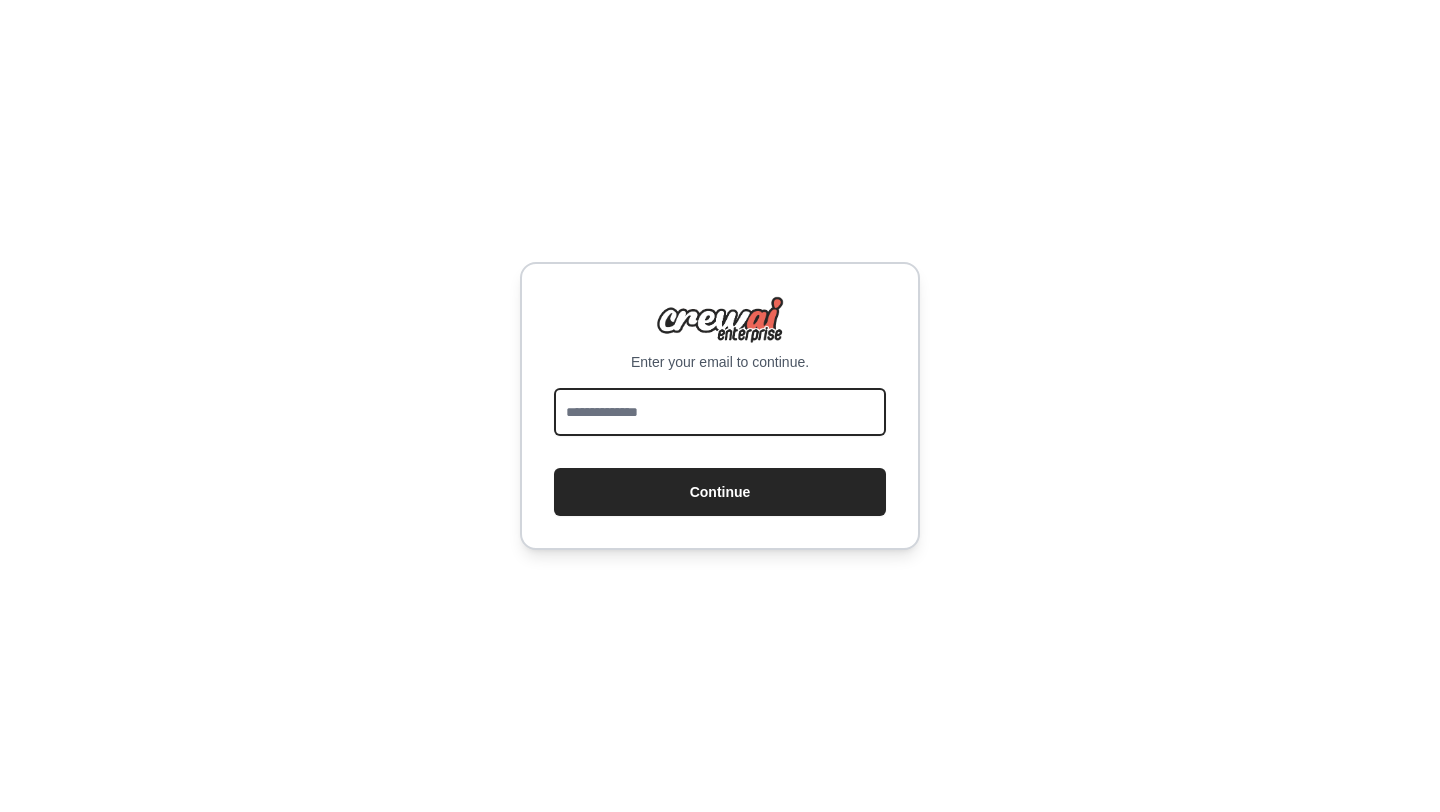 click at bounding box center (720, 412) 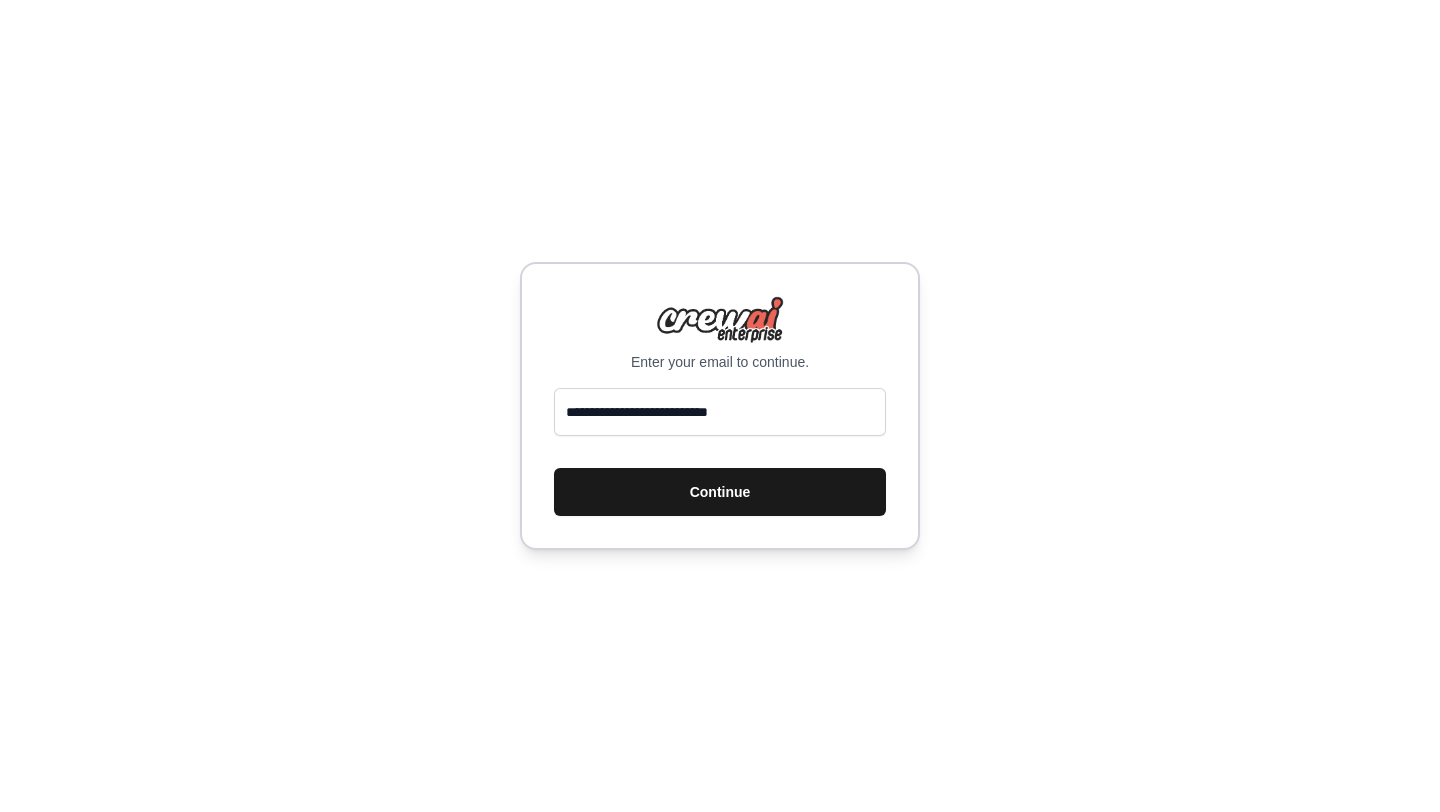click on "Continue" at bounding box center [720, 492] 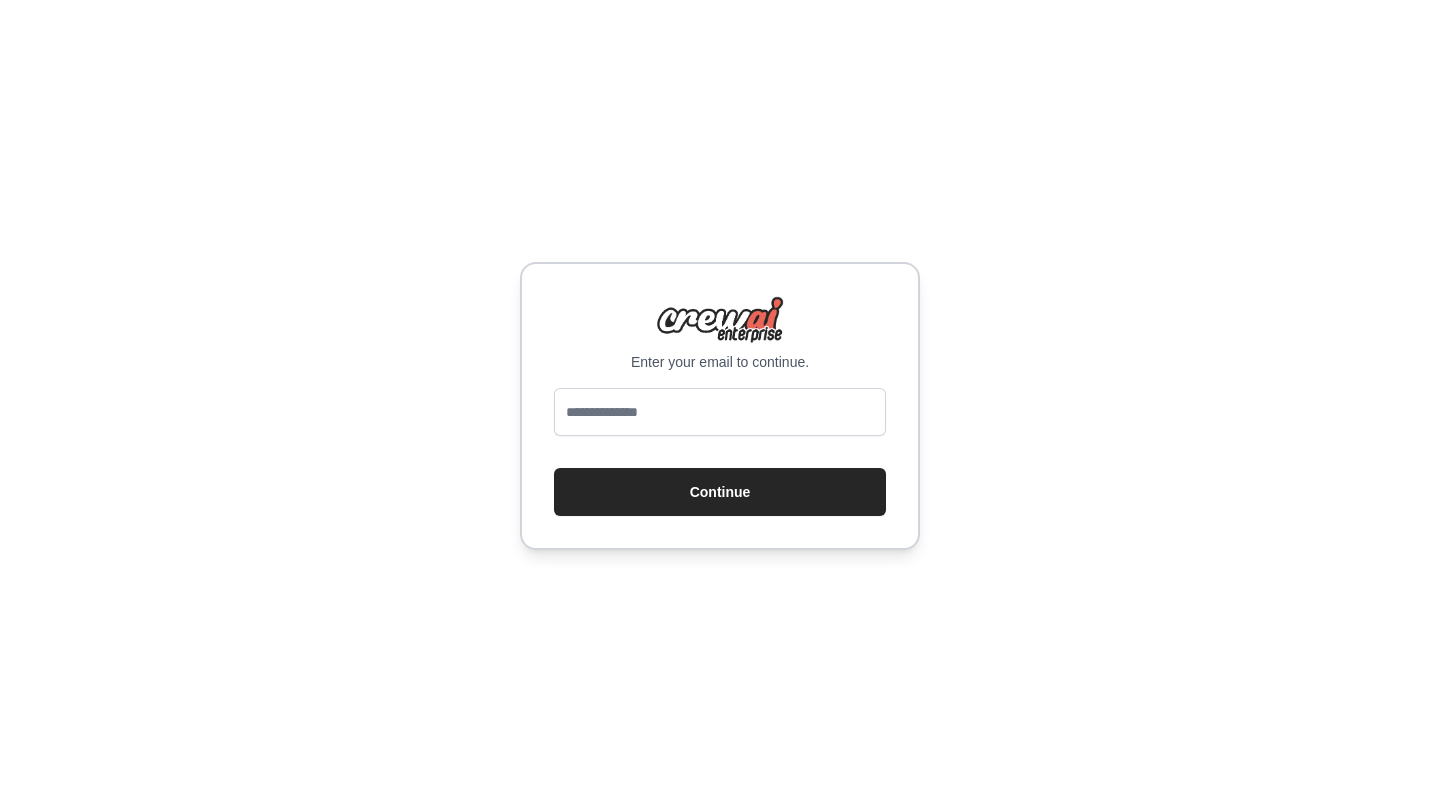 click at bounding box center [720, 412] 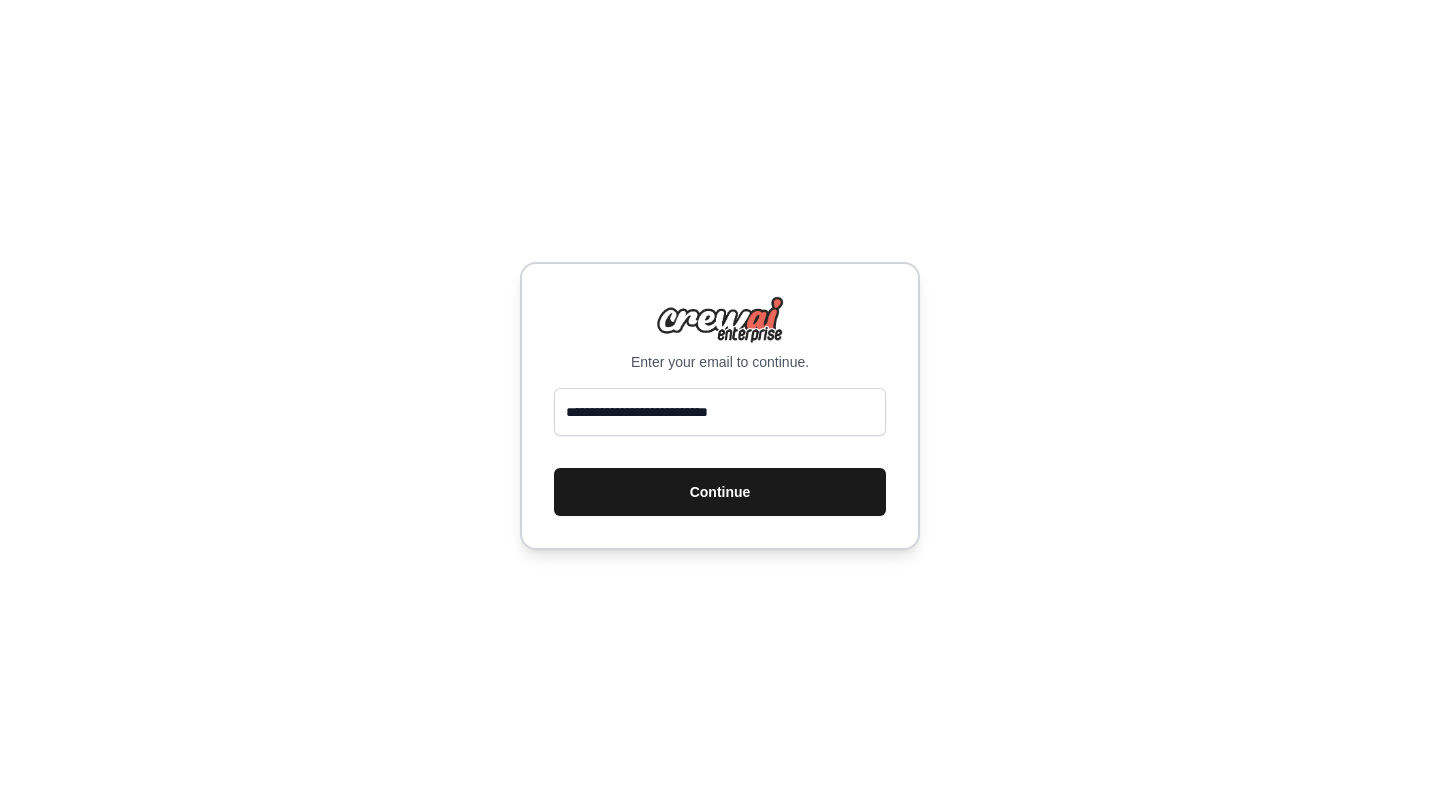 click on "Continue" at bounding box center (720, 492) 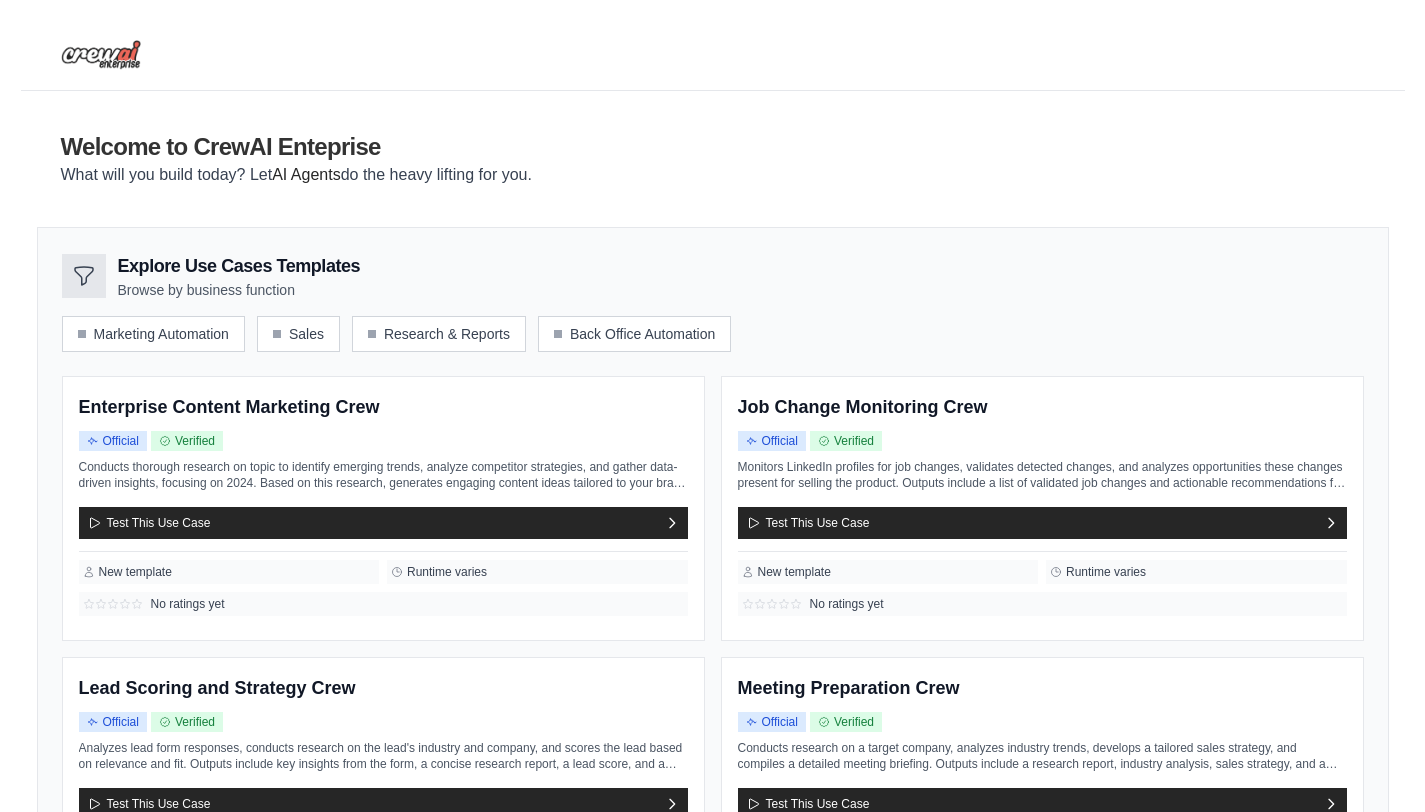 scroll, scrollTop: 0, scrollLeft: 0, axis: both 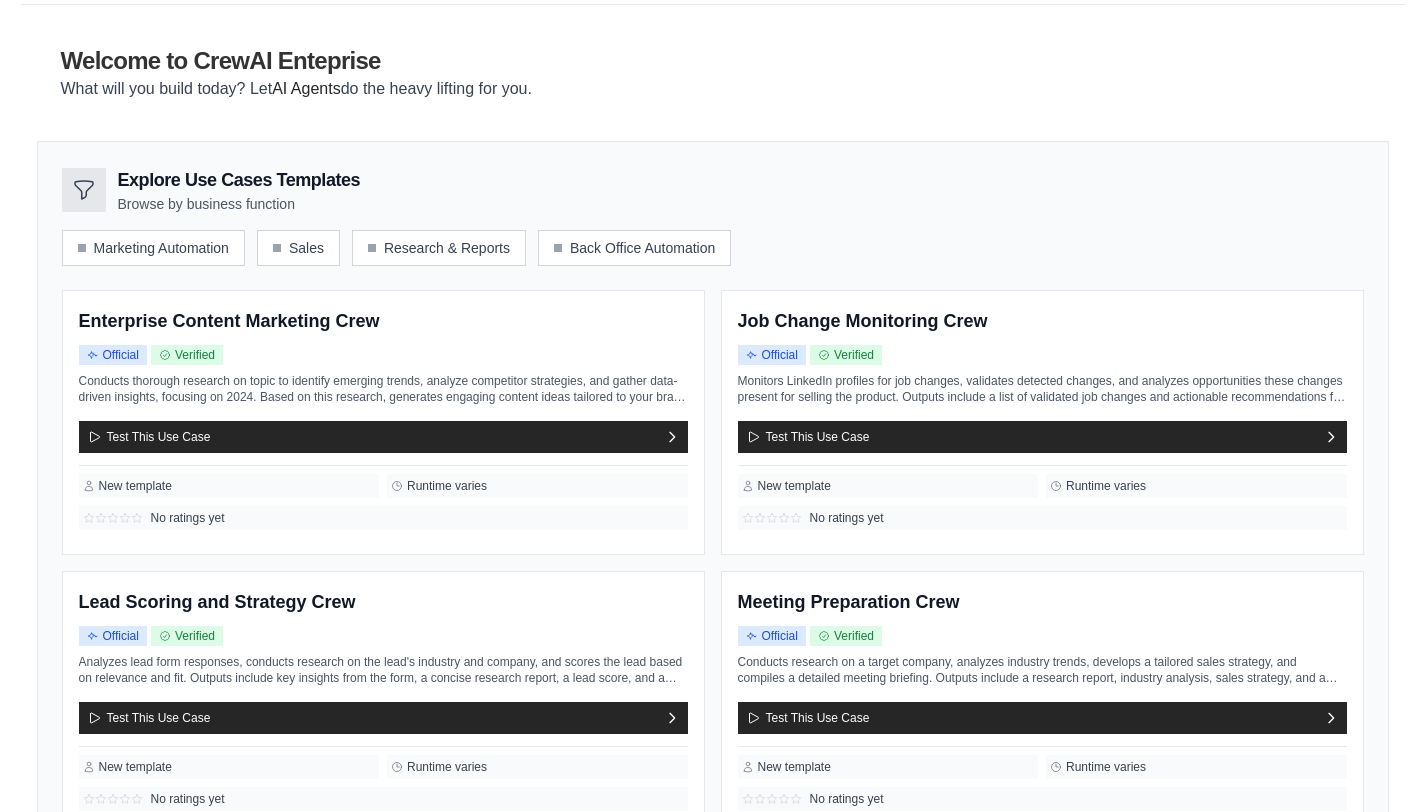 click 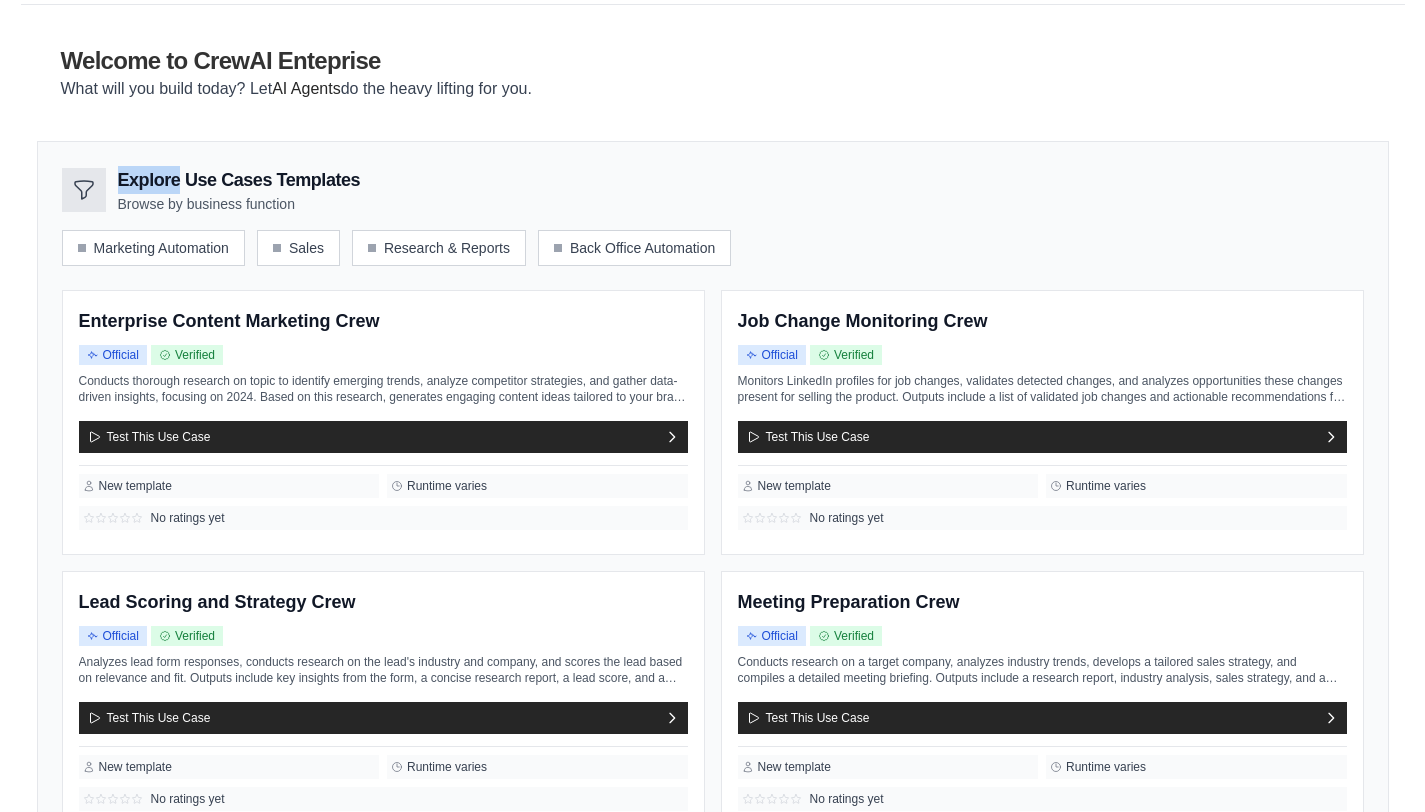 click 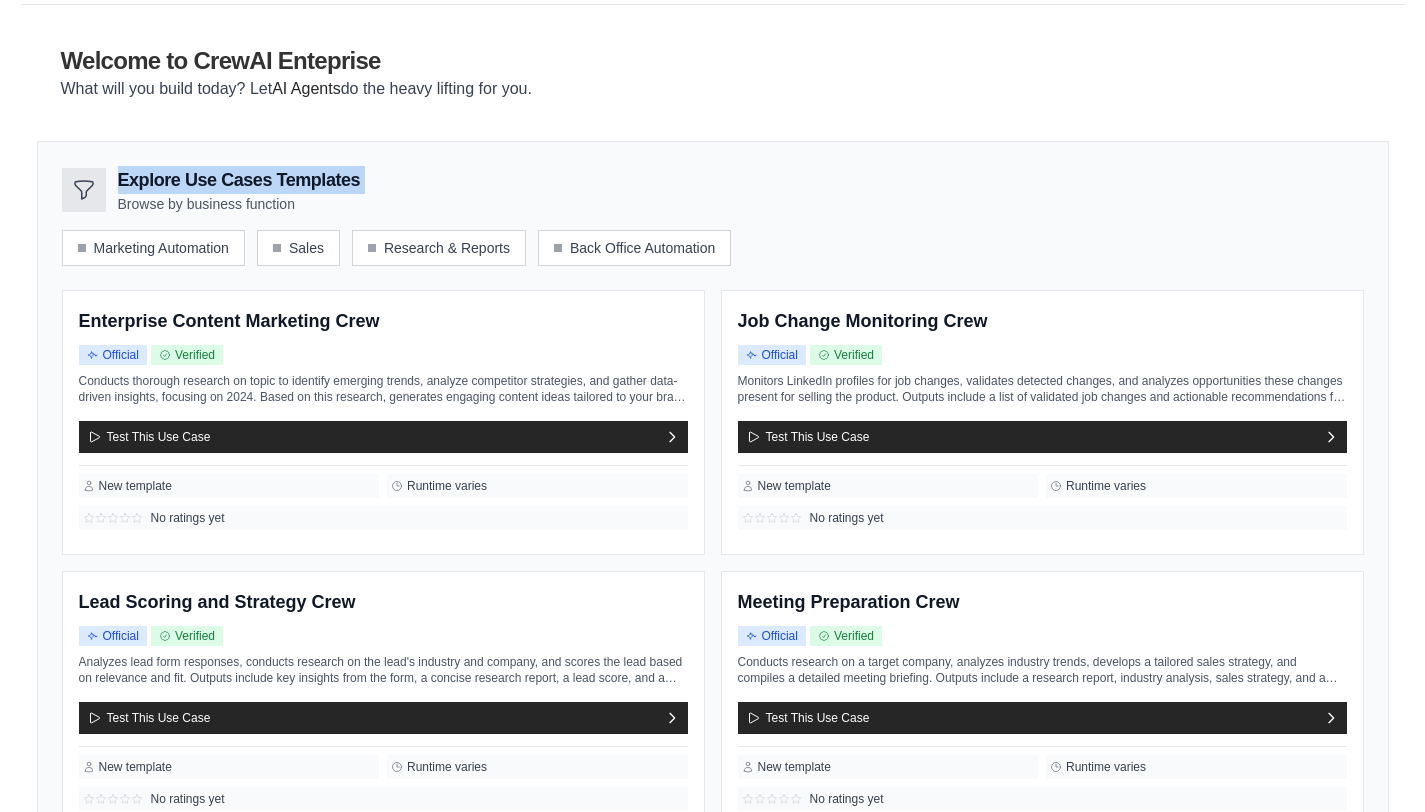 click 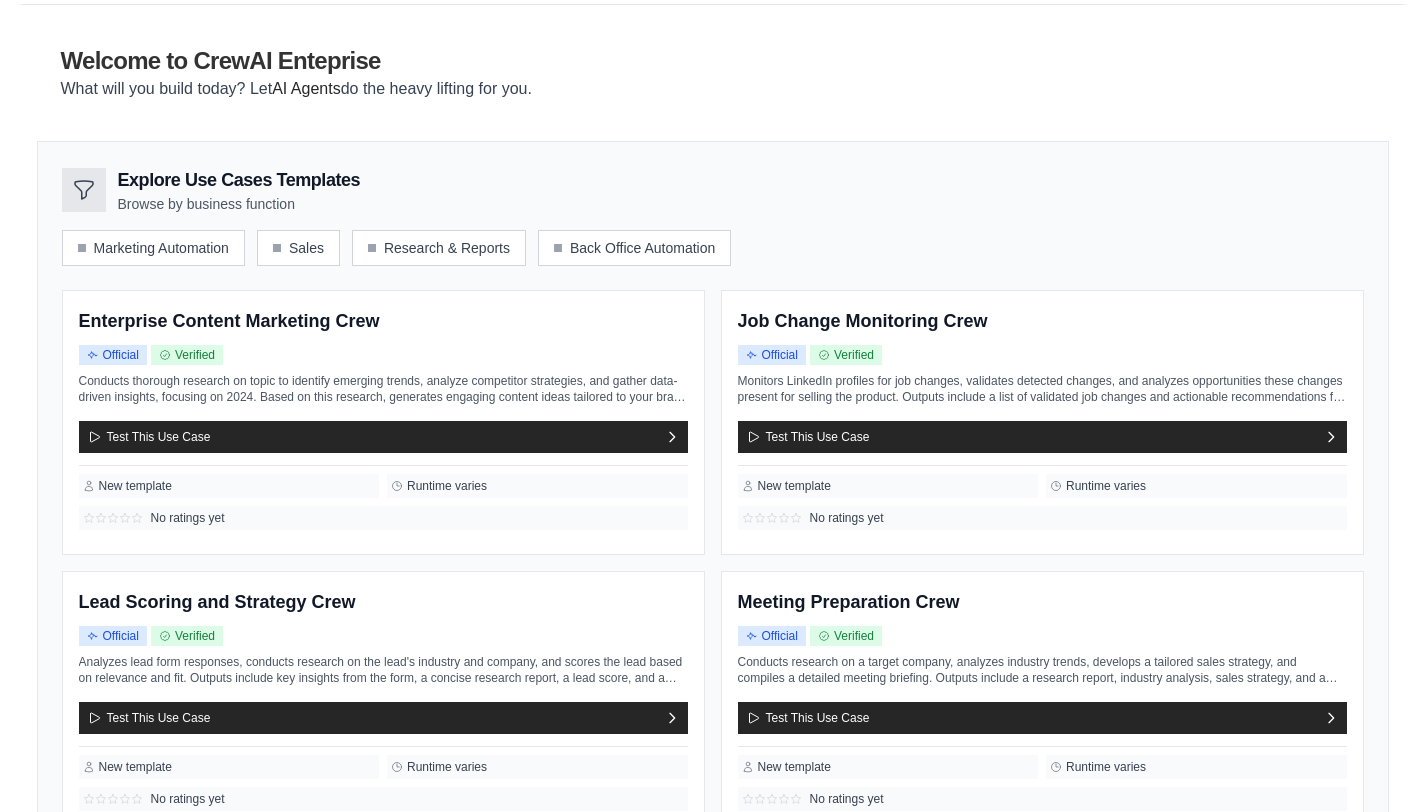 click on "Browse by business function" at bounding box center [239, 204] 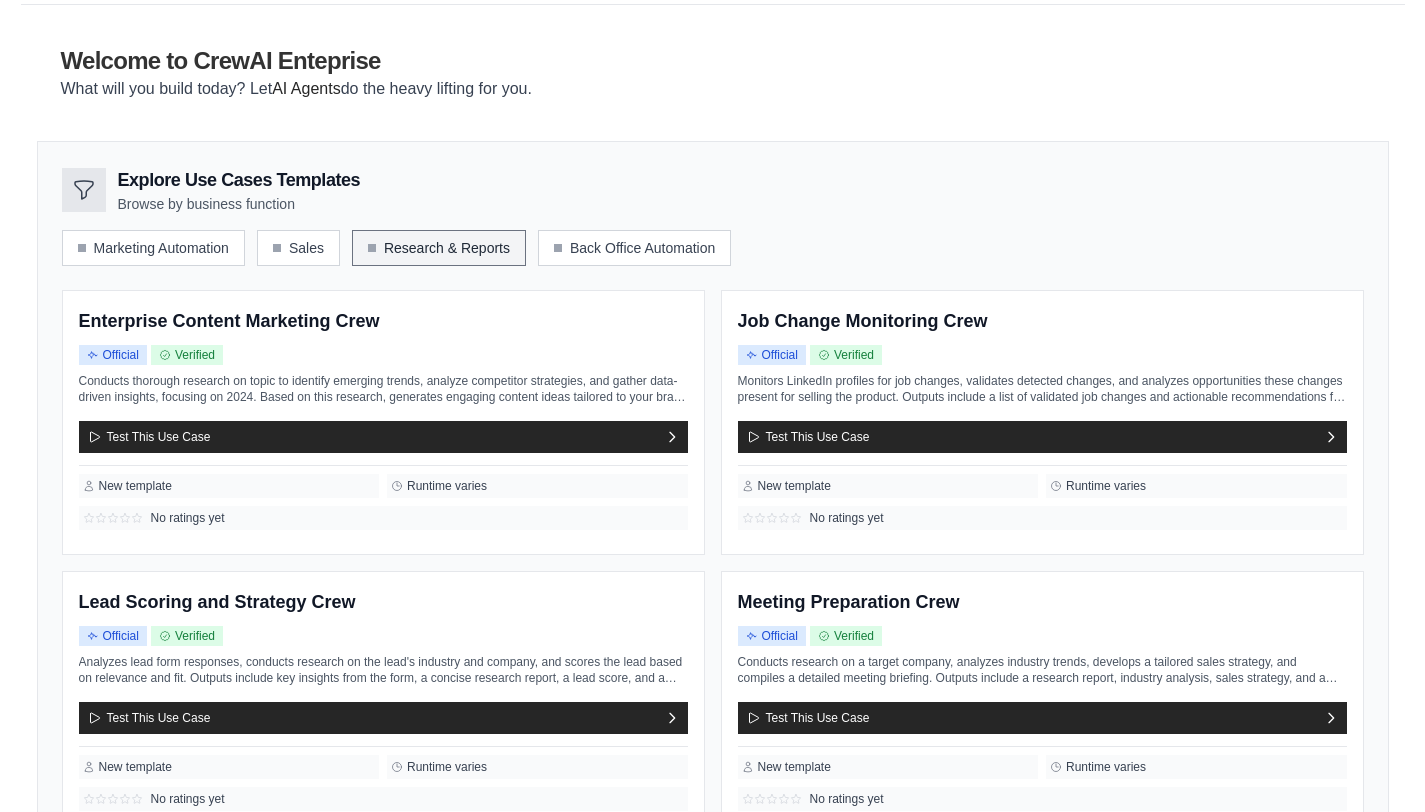 click on "Research & Reports" at bounding box center [439, 248] 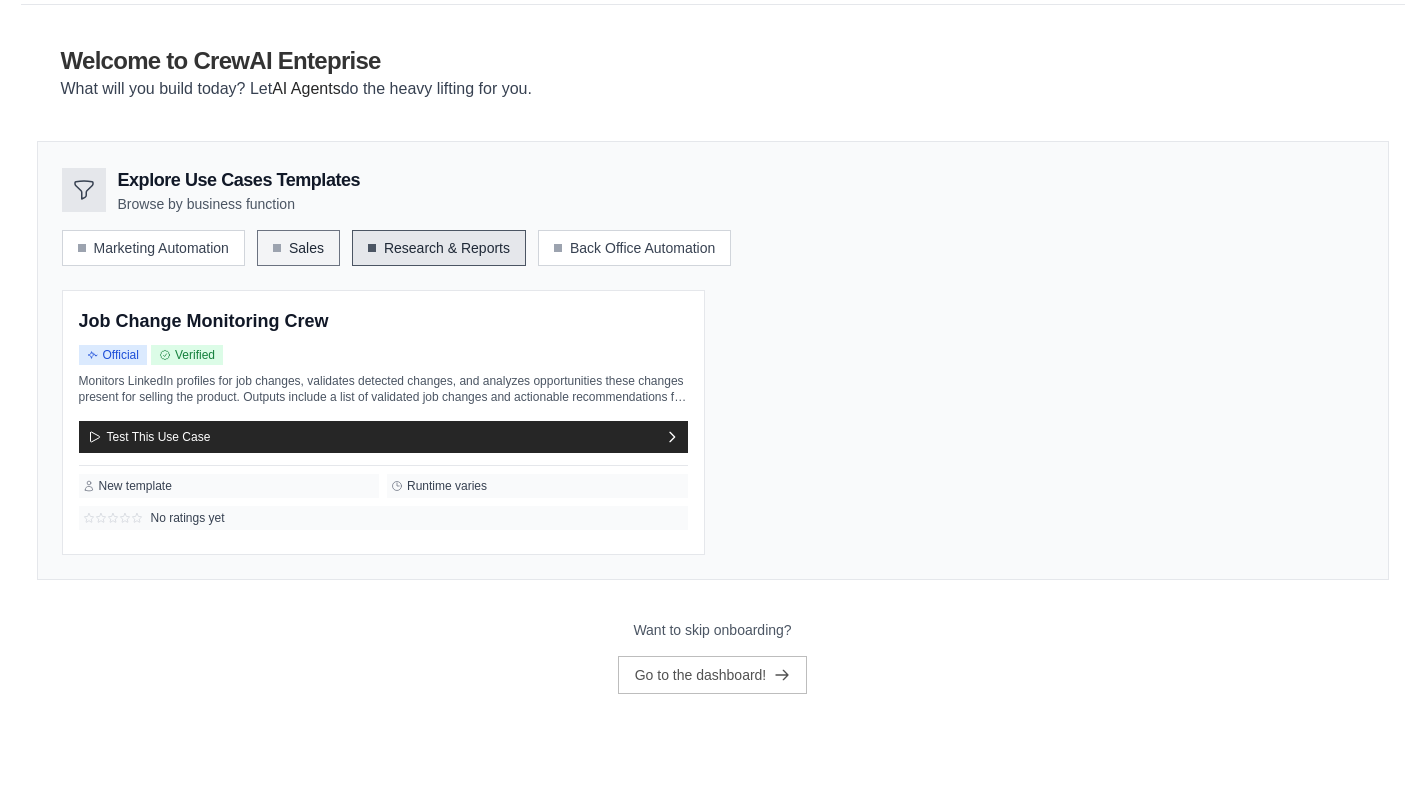 click on "Sales" at bounding box center [298, 248] 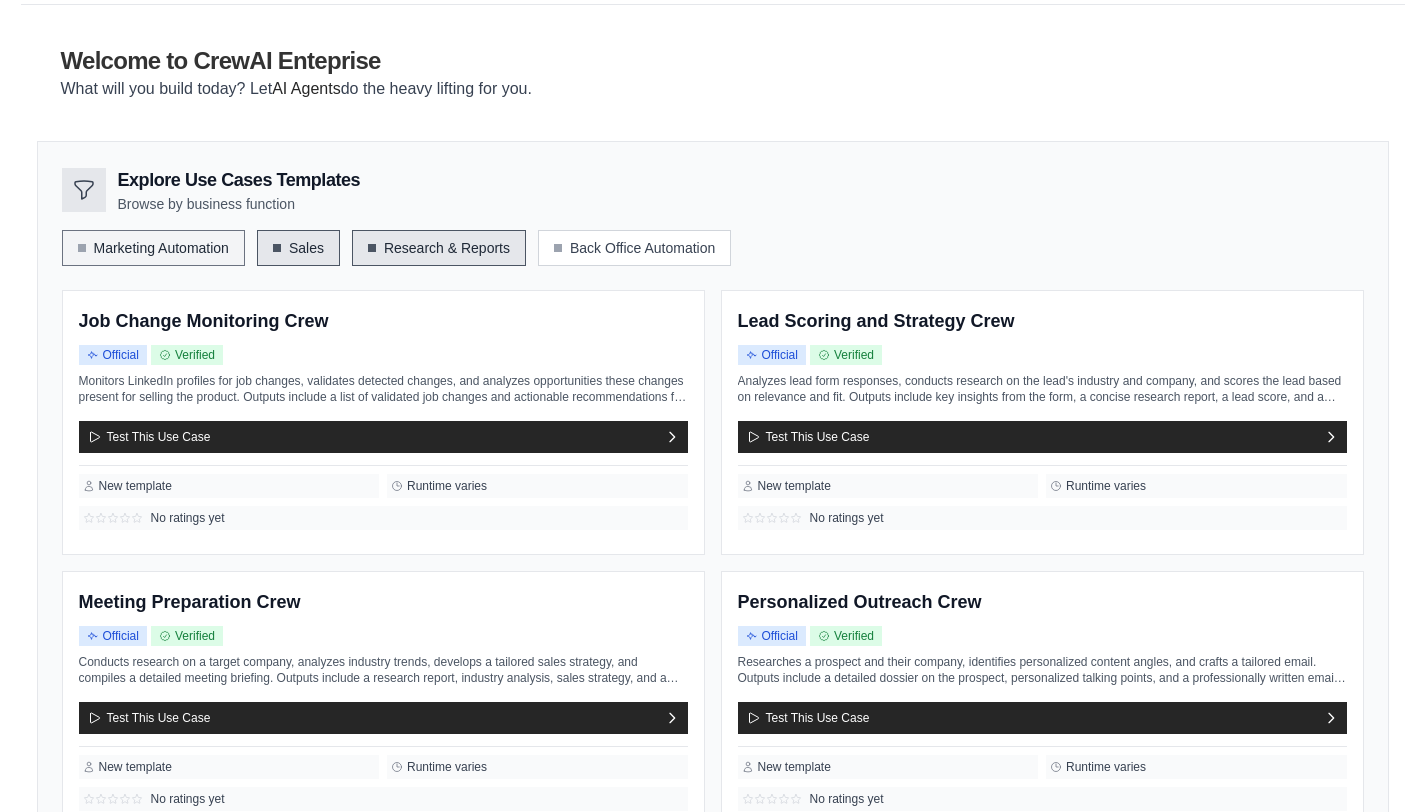 click on "Marketing Automation" at bounding box center (153, 248) 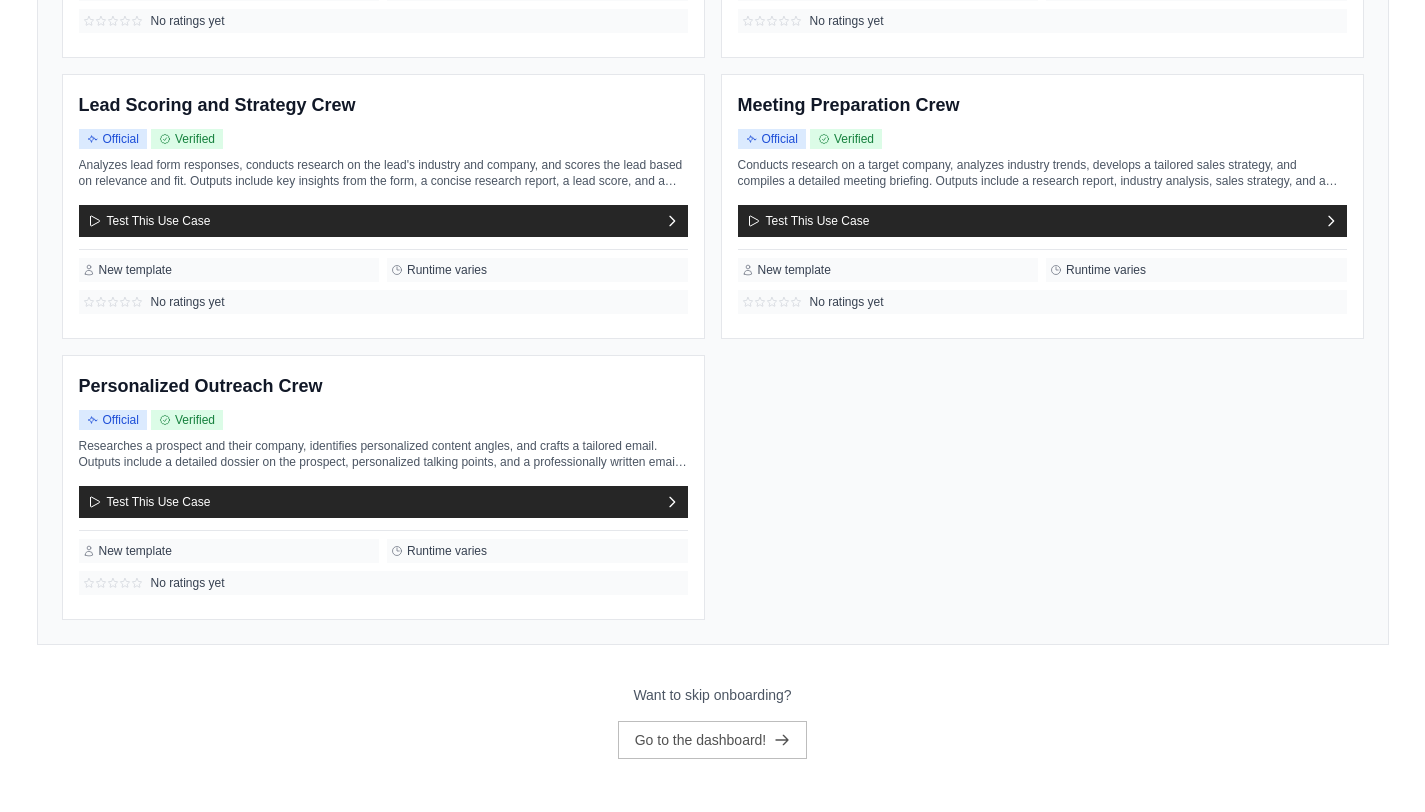 scroll, scrollTop: 589, scrollLeft: 0, axis: vertical 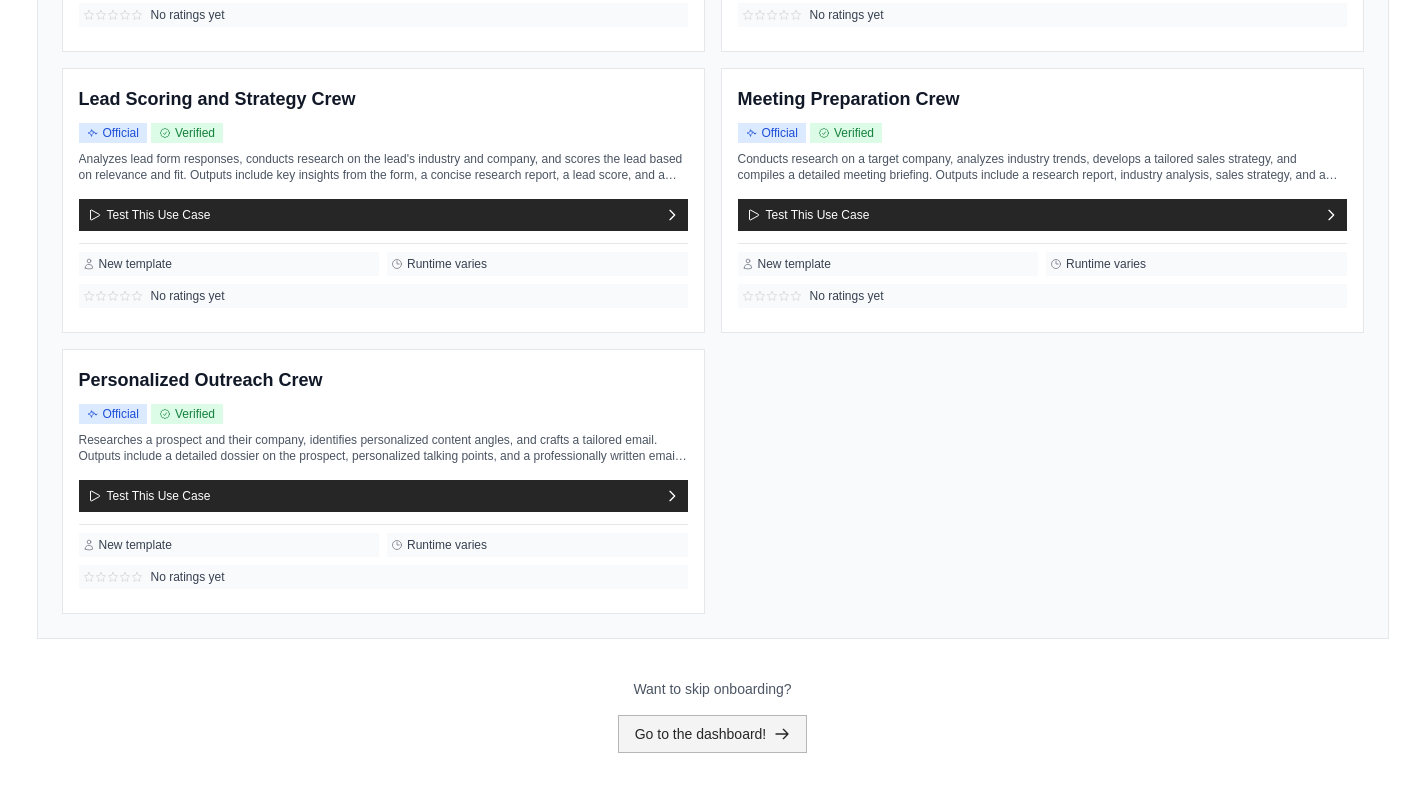 click on "Go to the dashboard!" at bounding box center (713, 734) 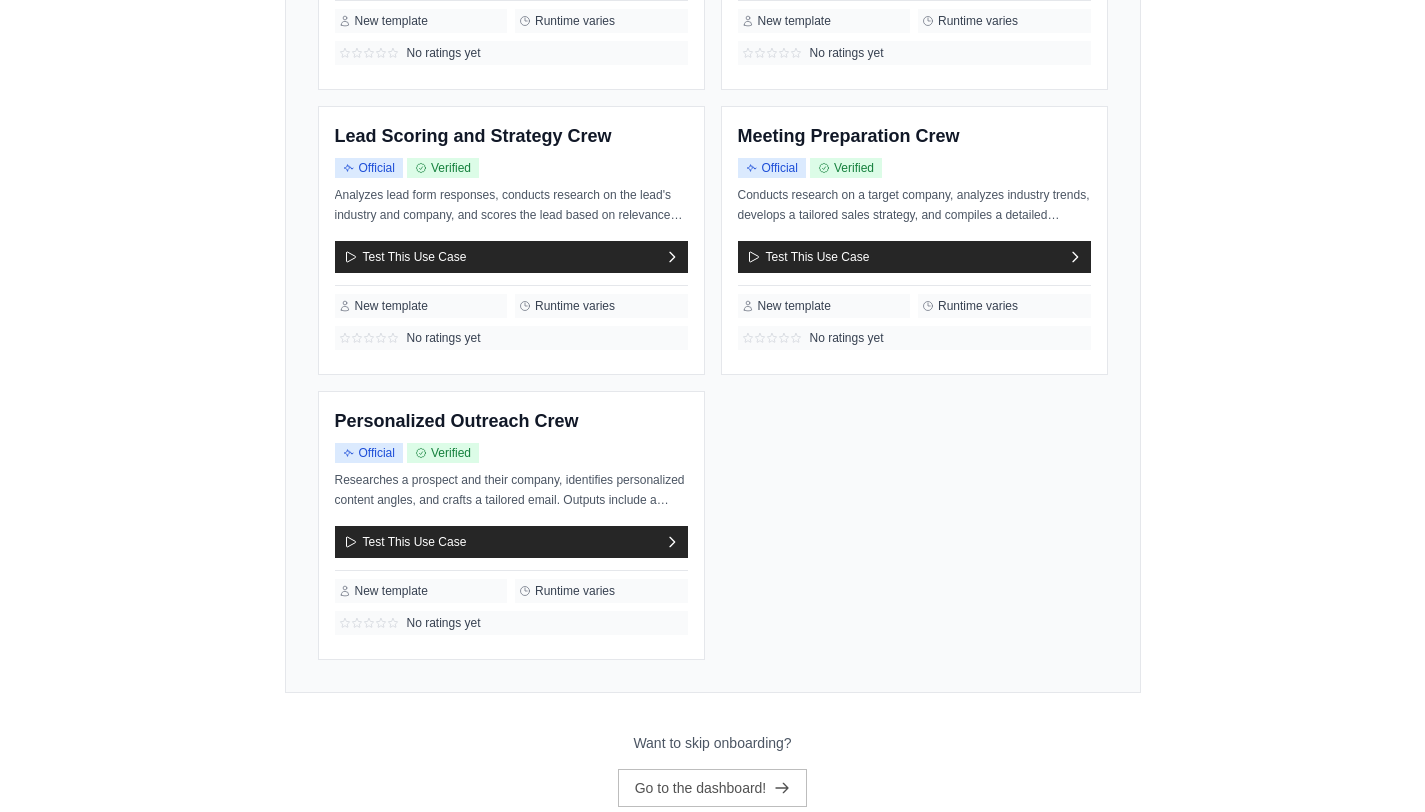 click on "Want to skip onboarding?" at bounding box center (712, 743) 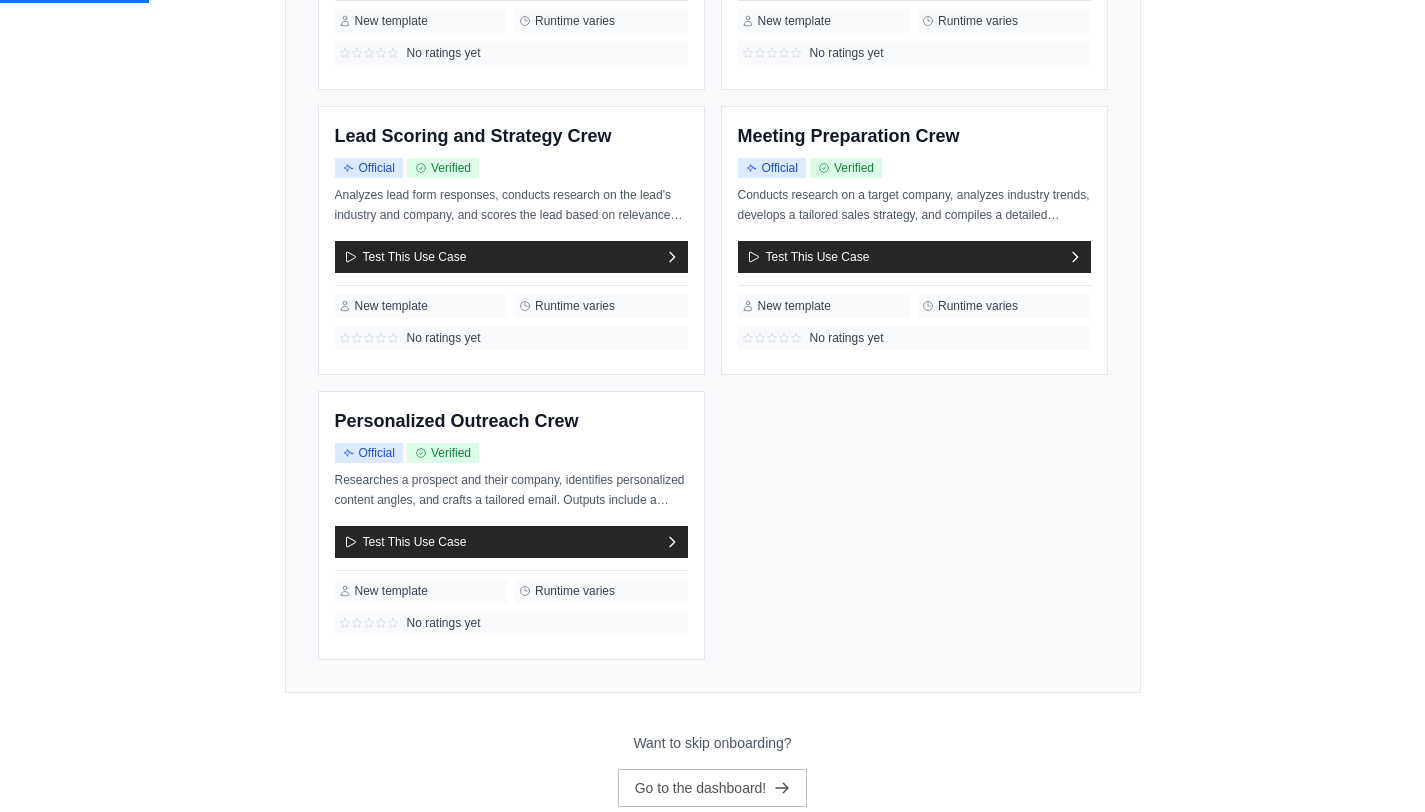 scroll, scrollTop: 0, scrollLeft: 0, axis: both 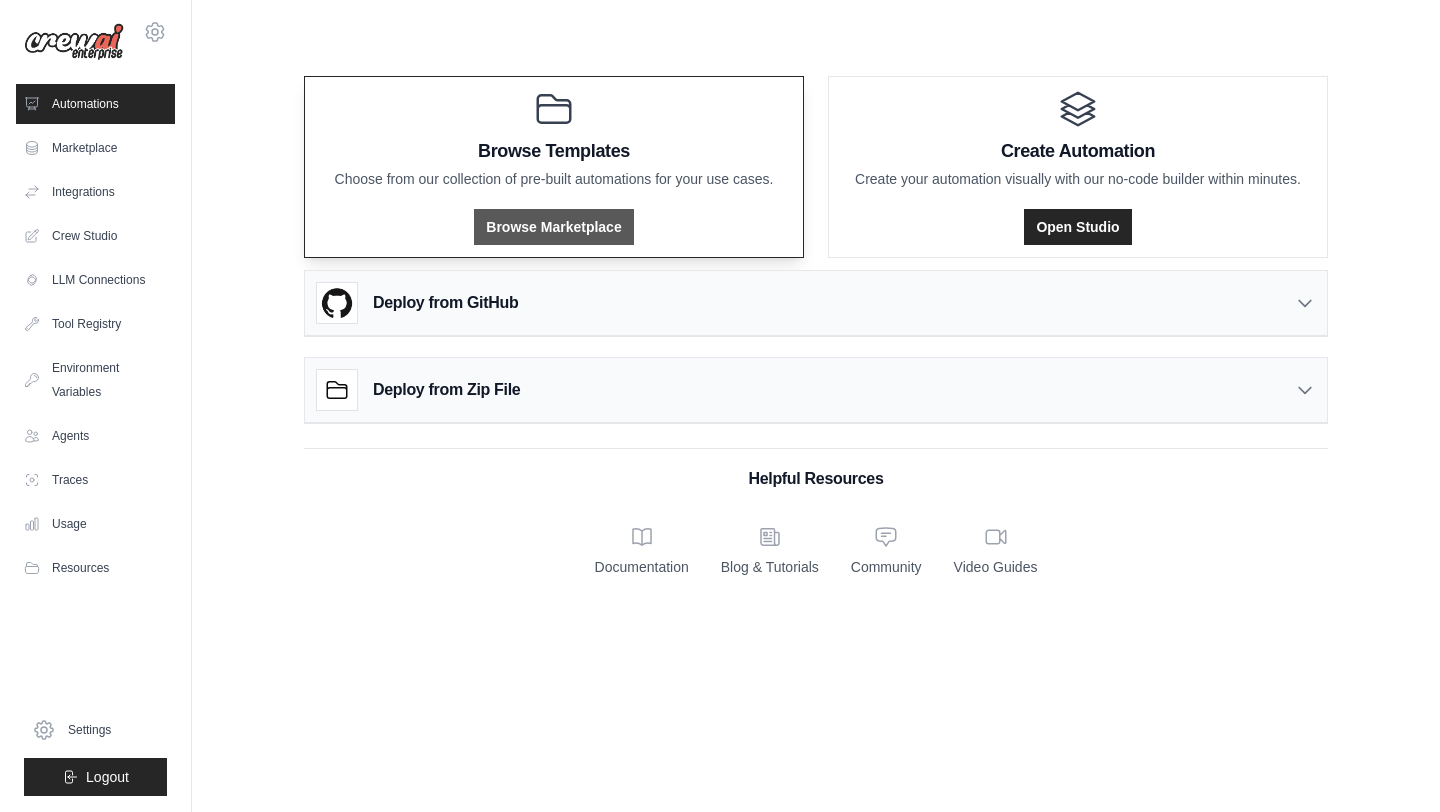 click on "Browse Marketplace" at bounding box center [553, 227] 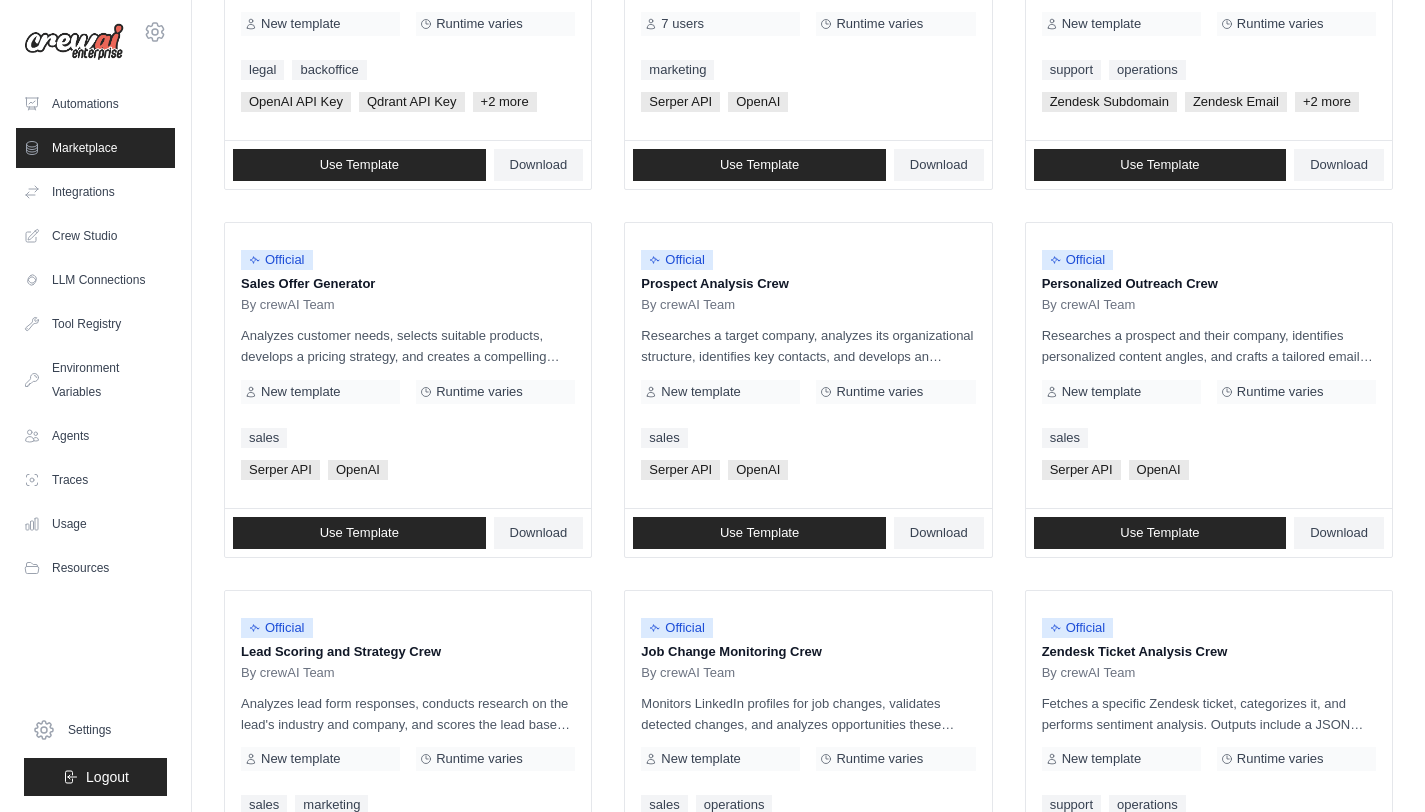 scroll, scrollTop: 1041, scrollLeft: 0, axis: vertical 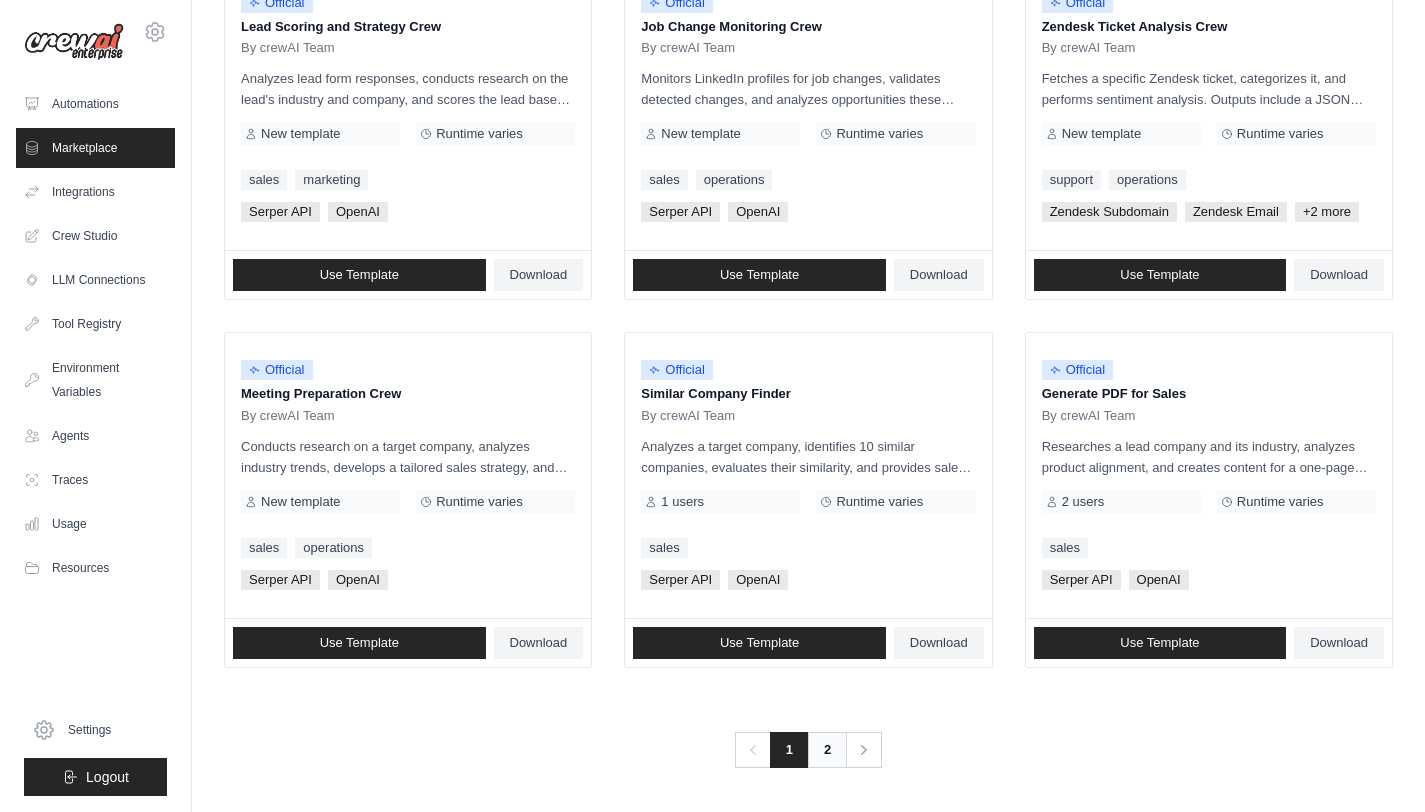 click on "2" at bounding box center [827, 750] 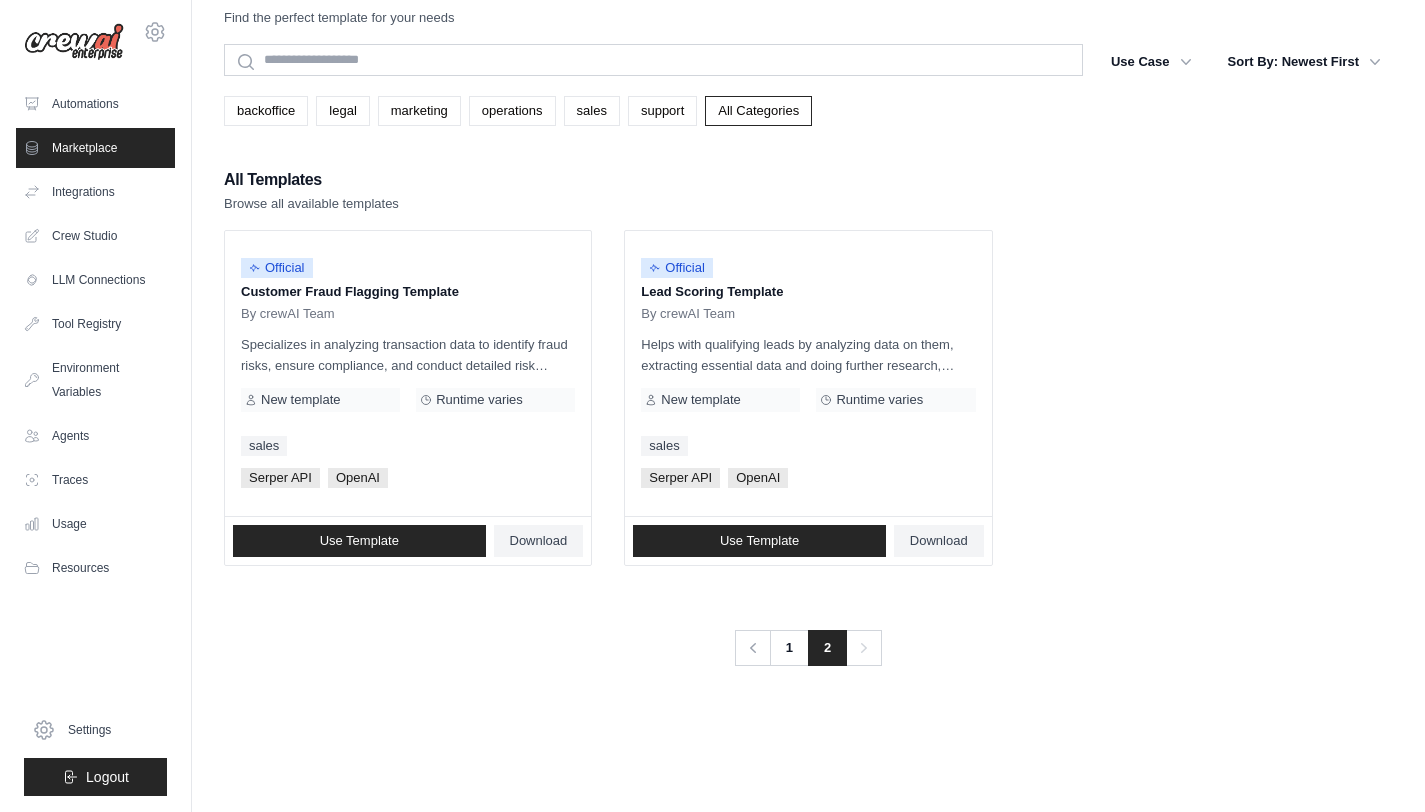 scroll, scrollTop: 0, scrollLeft: 0, axis: both 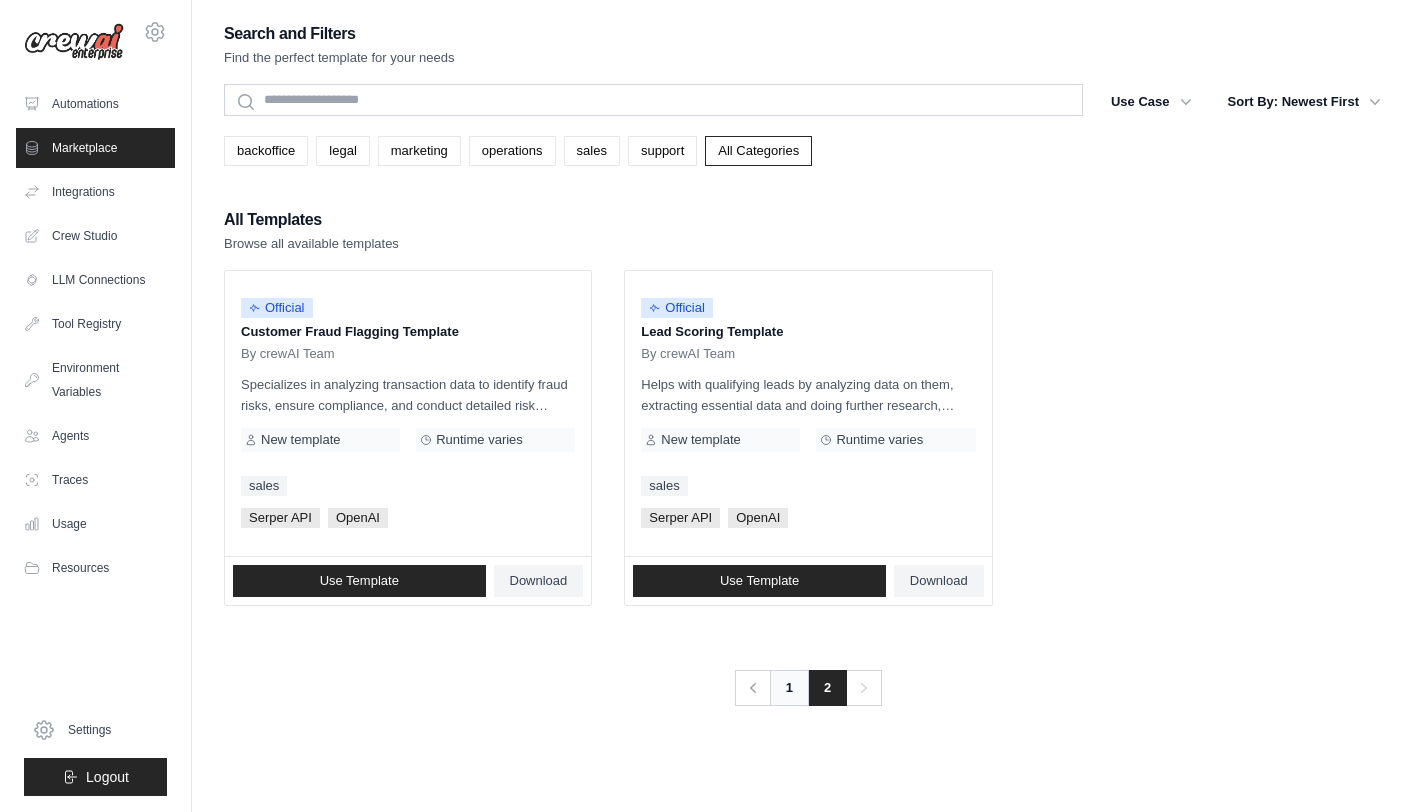 click on "1" at bounding box center (789, 688) 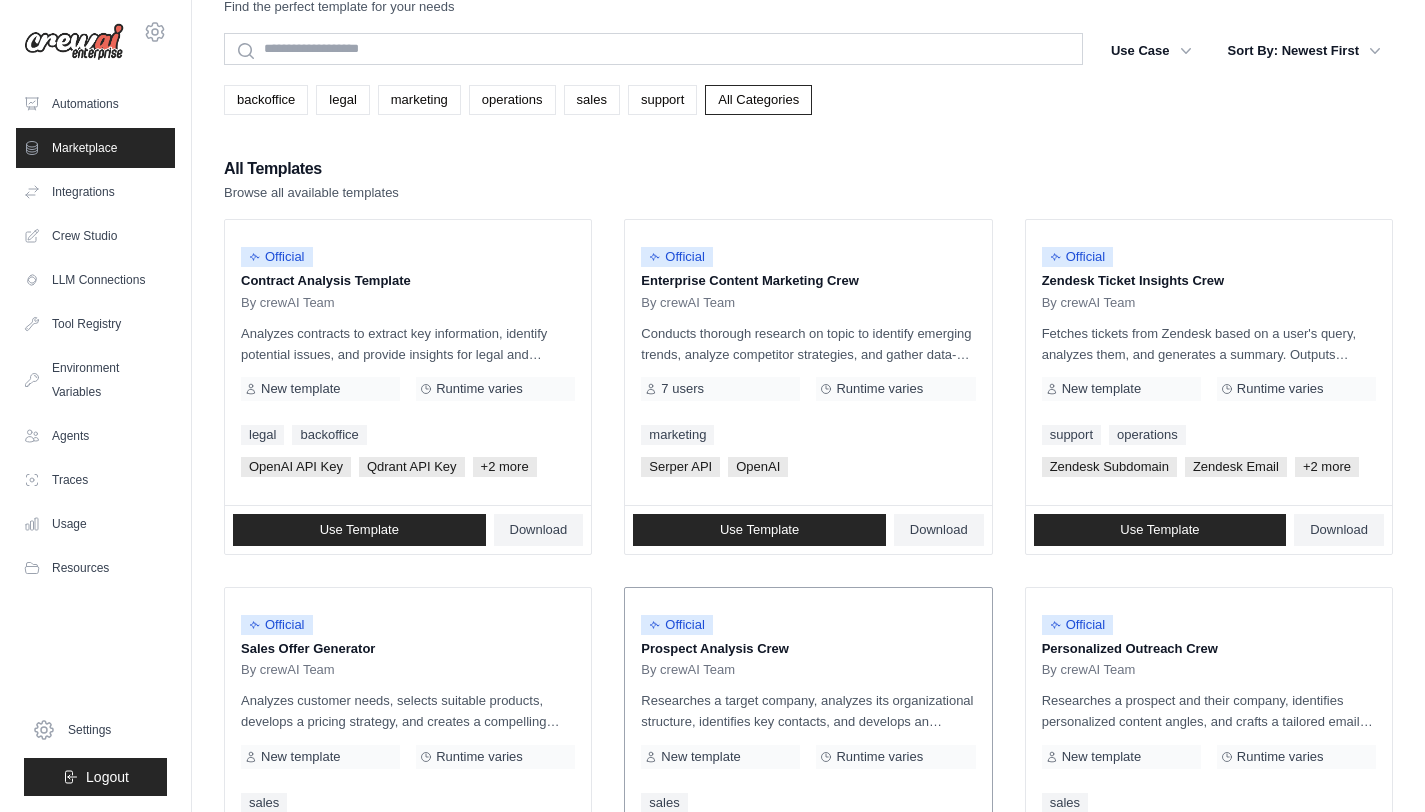 scroll, scrollTop: 0, scrollLeft: 0, axis: both 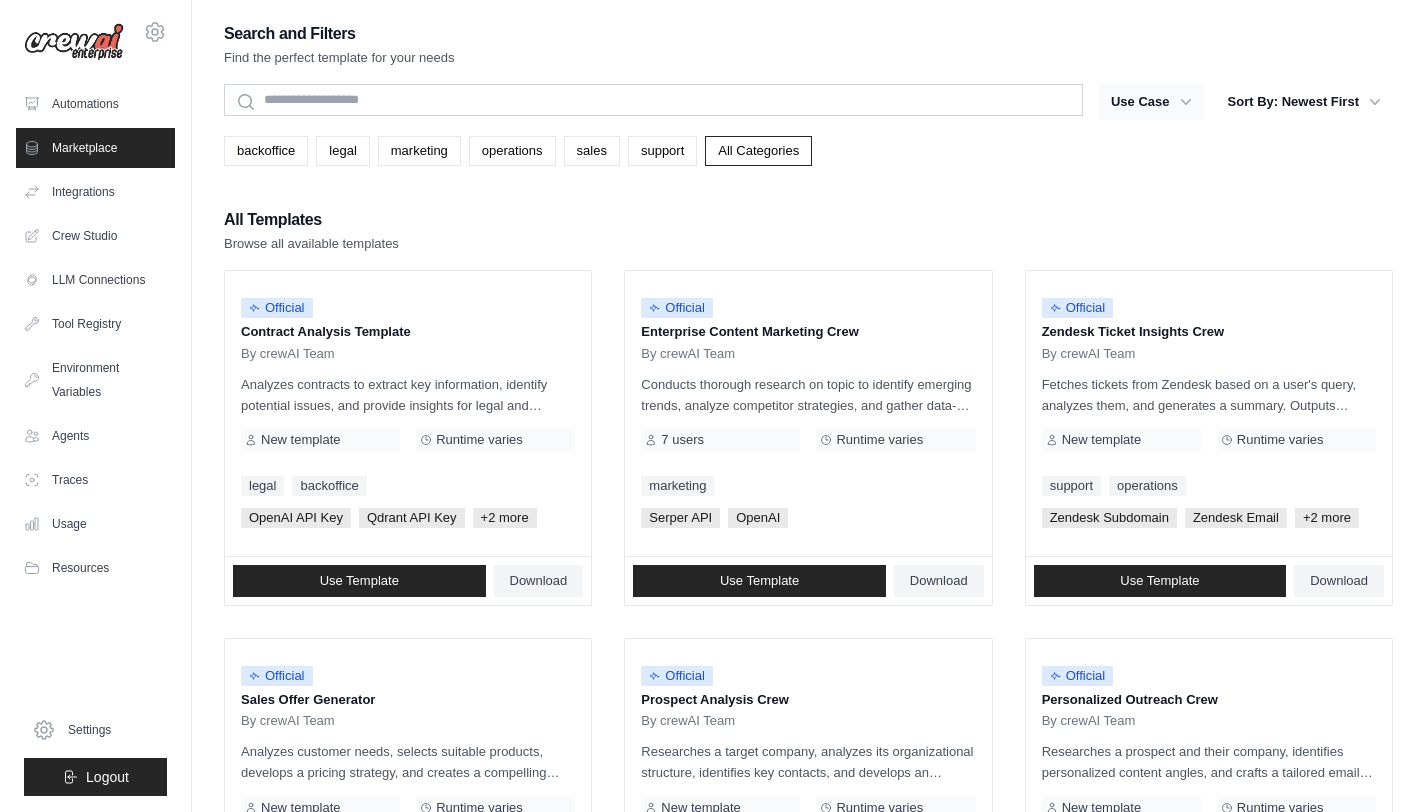 click on "Use Case" at bounding box center [1151, 102] 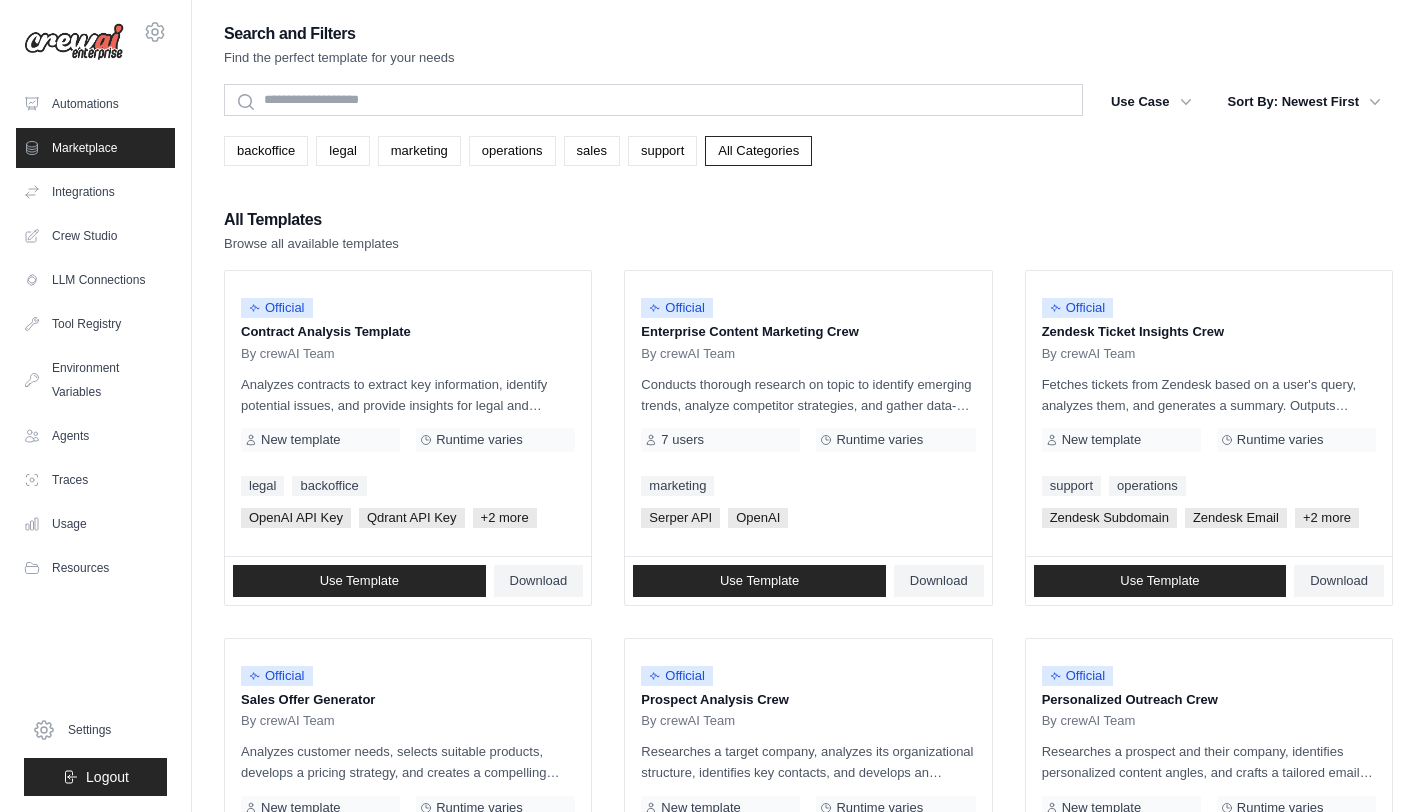 click on "Search and Filters
Find the perfect template for your needs
Search
Use Case
backoffice
legal
marketing
operations
sales
support
Clear All Filters" at bounding box center (808, 914) 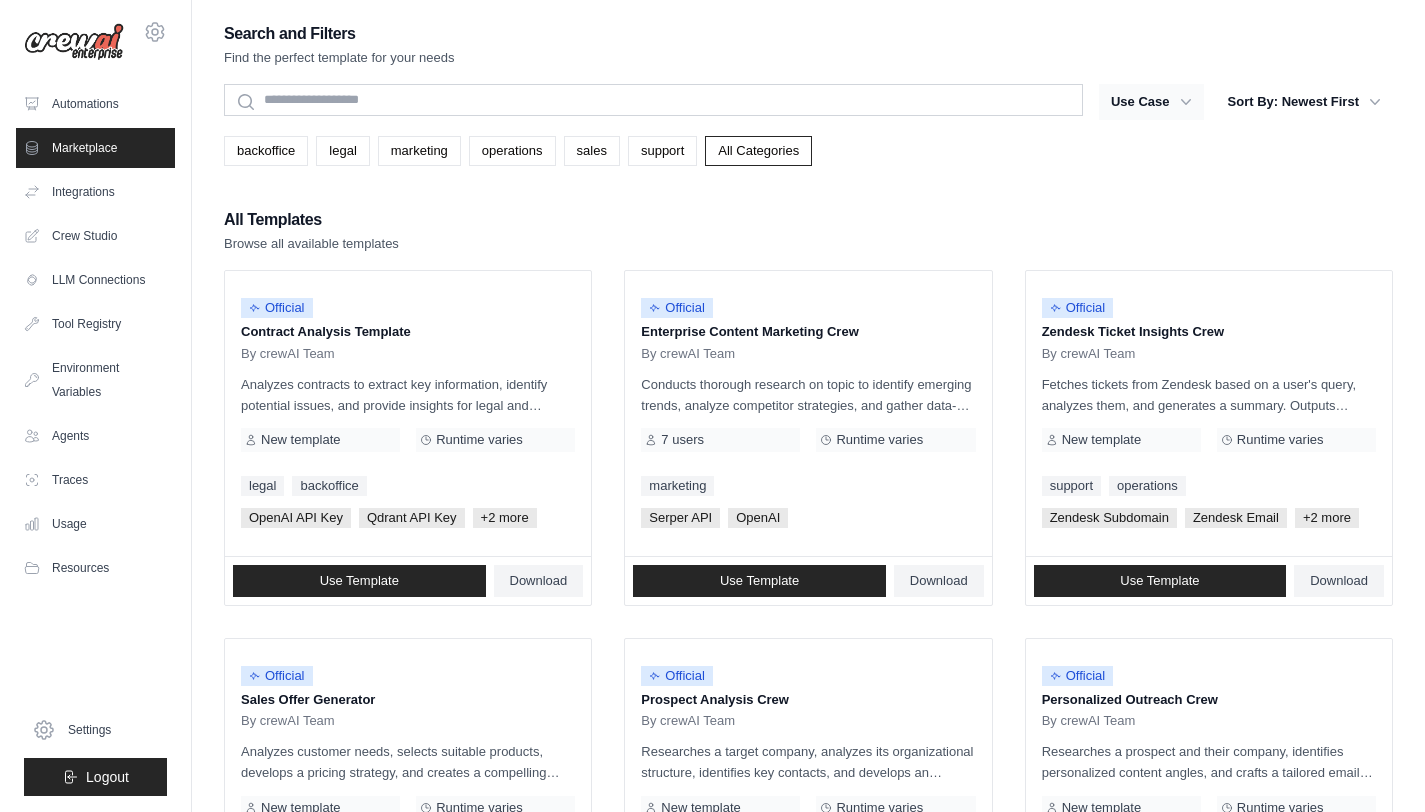 click on "Use Case" at bounding box center [1151, 102] 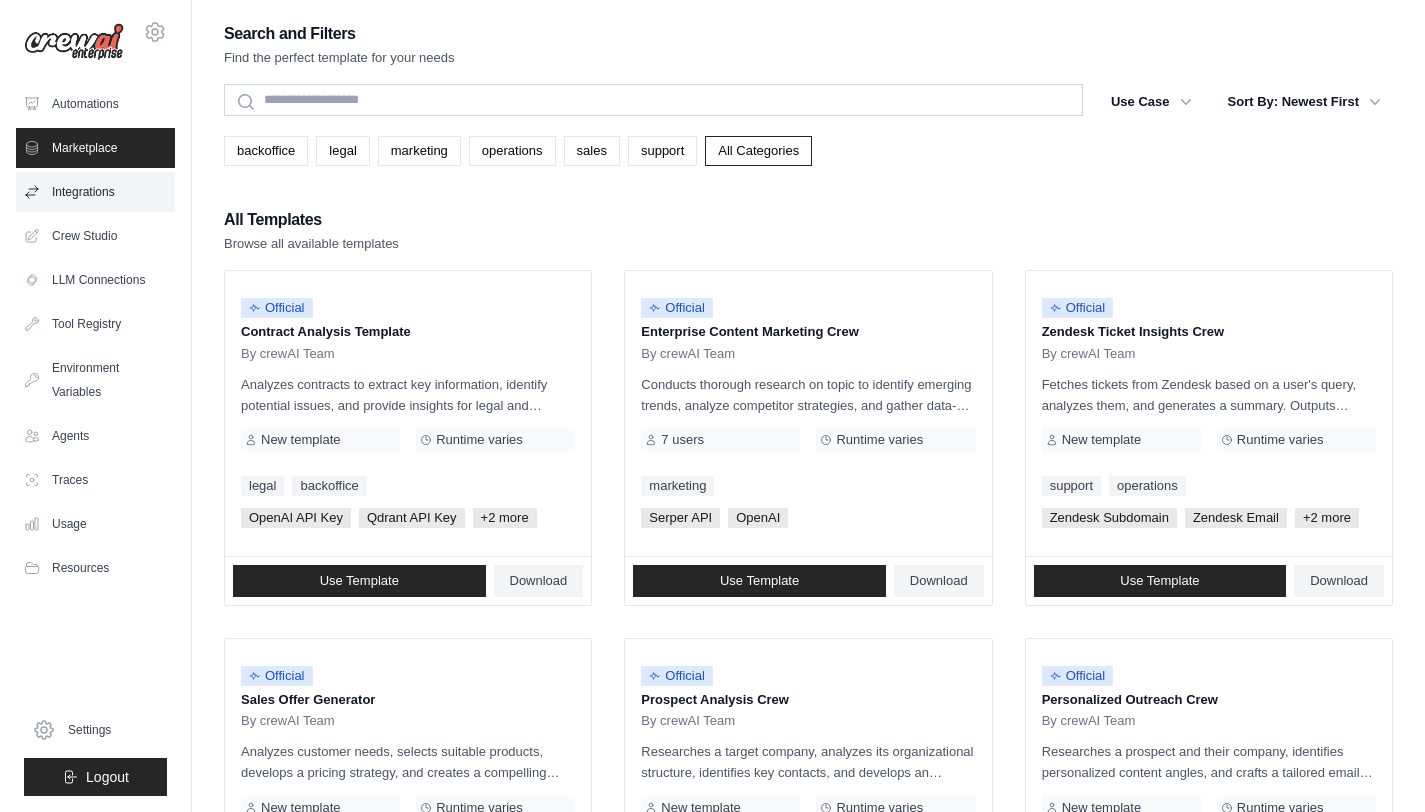 click on "Integrations" at bounding box center (95, 192) 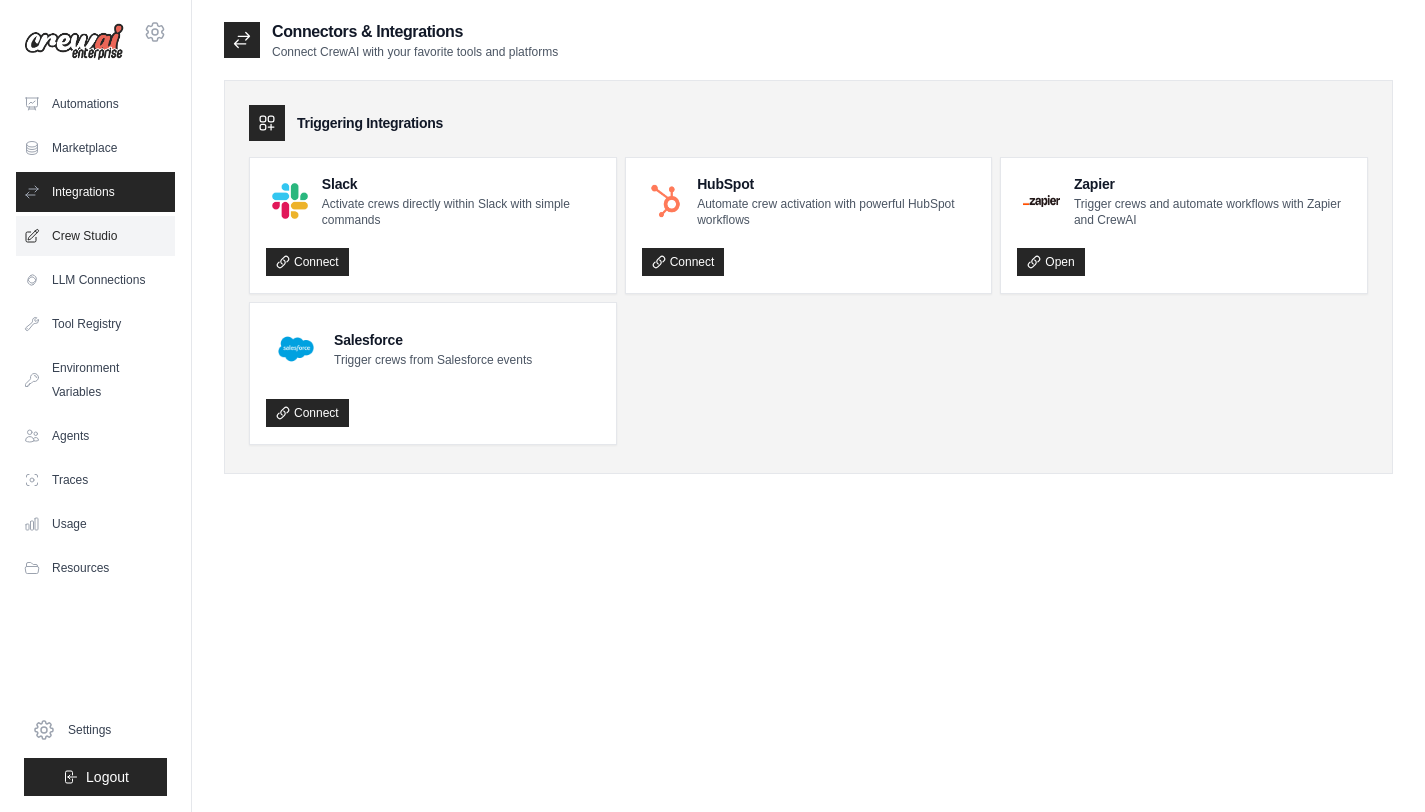 click on "Crew Studio" at bounding box center (95, 236) 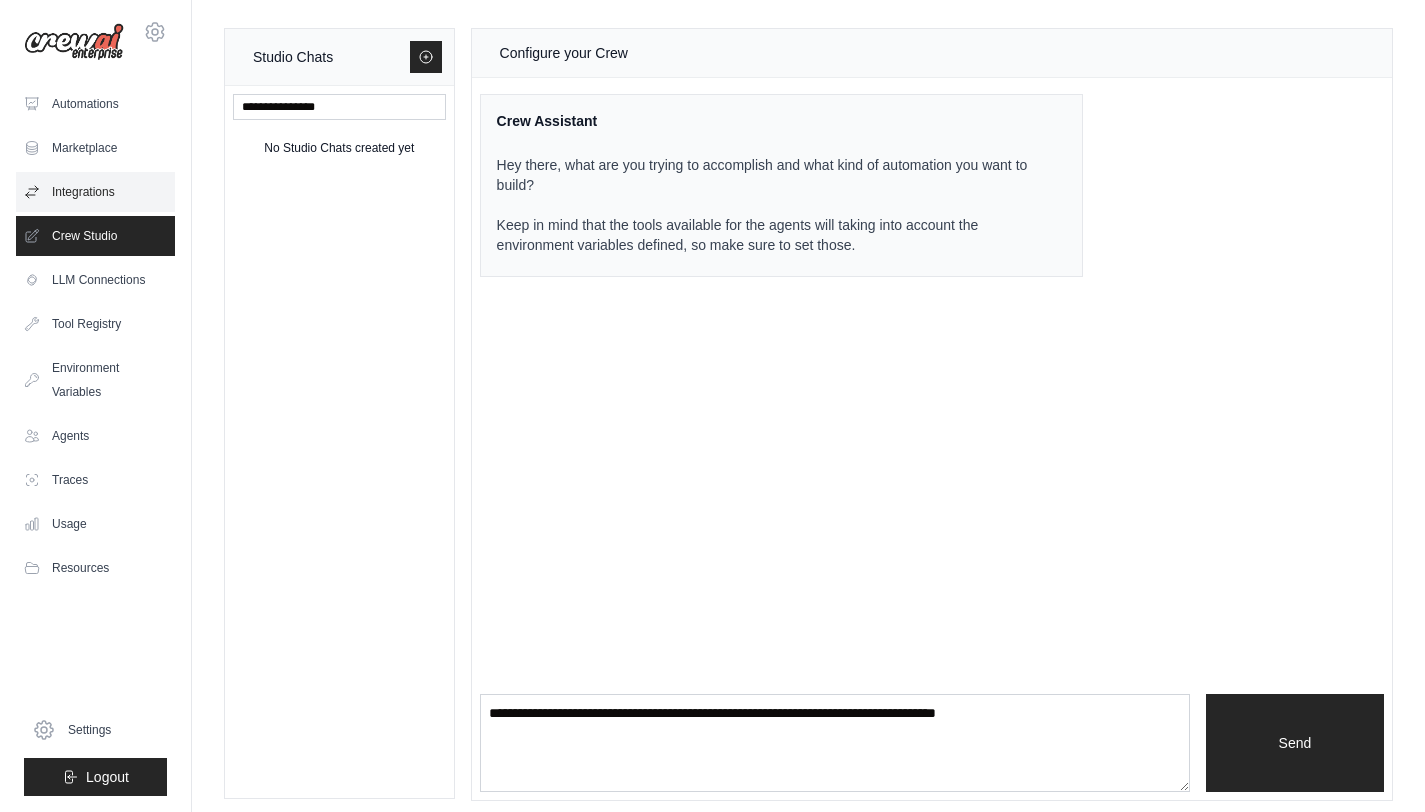 click on "Integrations" at bounding box center (95, 192) 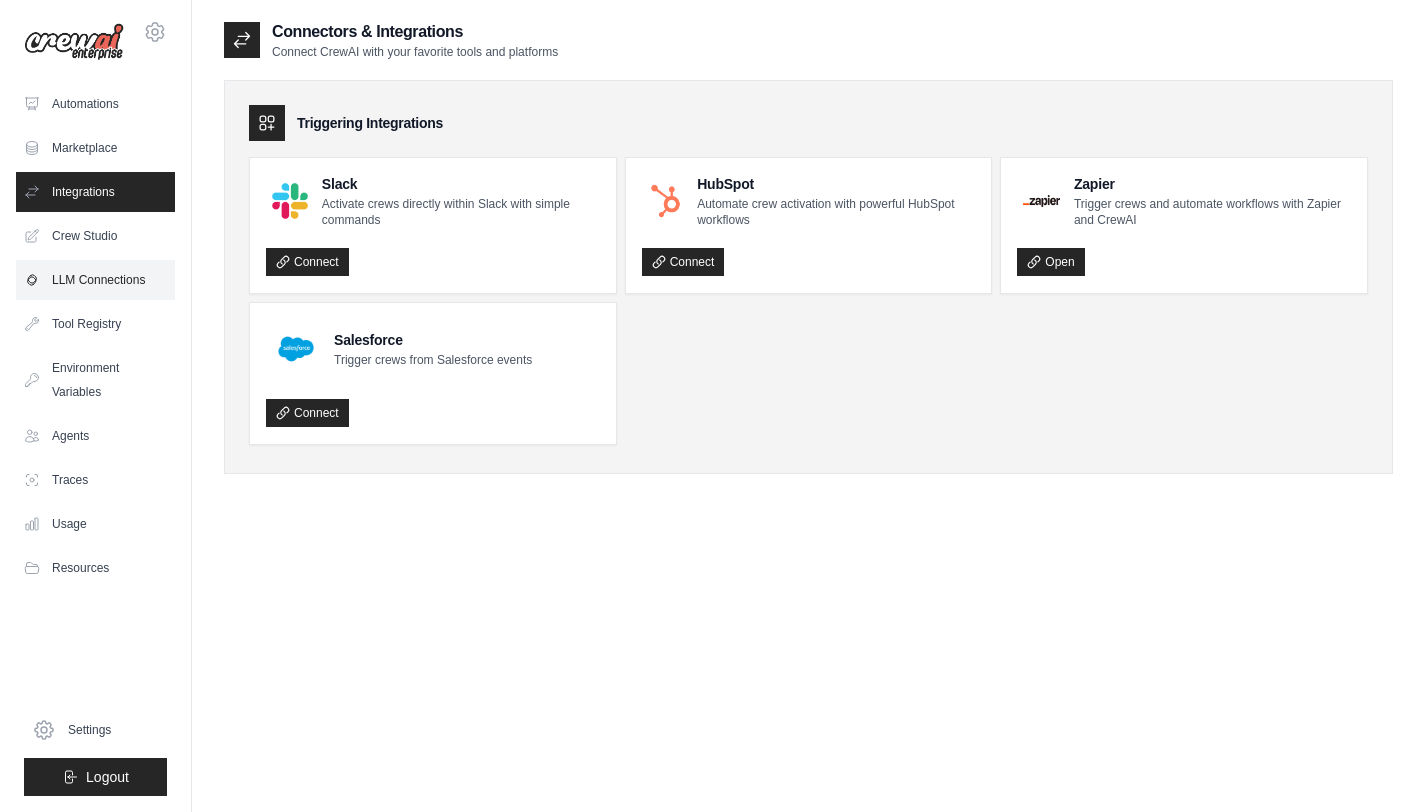 click on "LLM Connections" at bounding box center [95, 280] 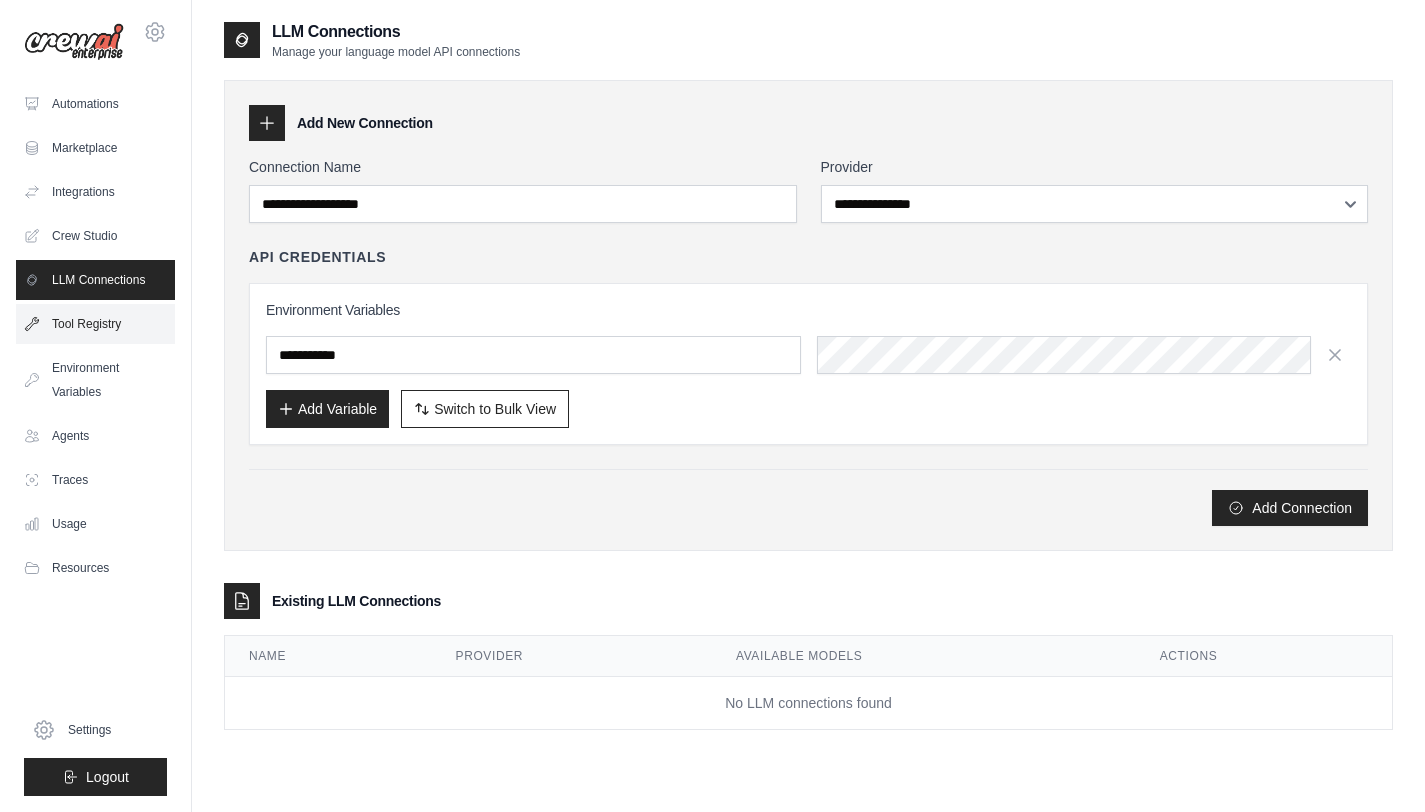 click on "Tool Registry" at bounding box center [95, 324] 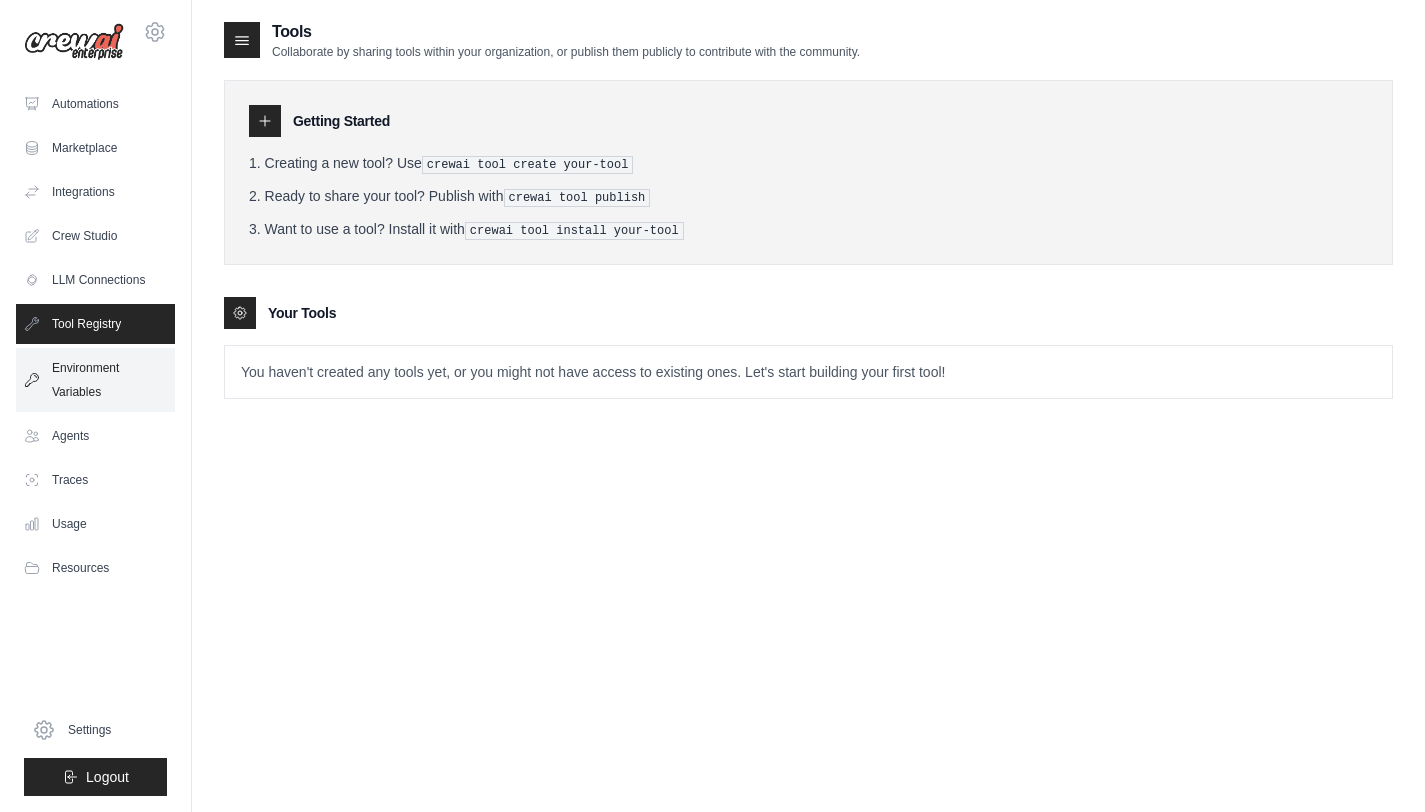 click on "Environment Variables" at bounding box center (95, 380) 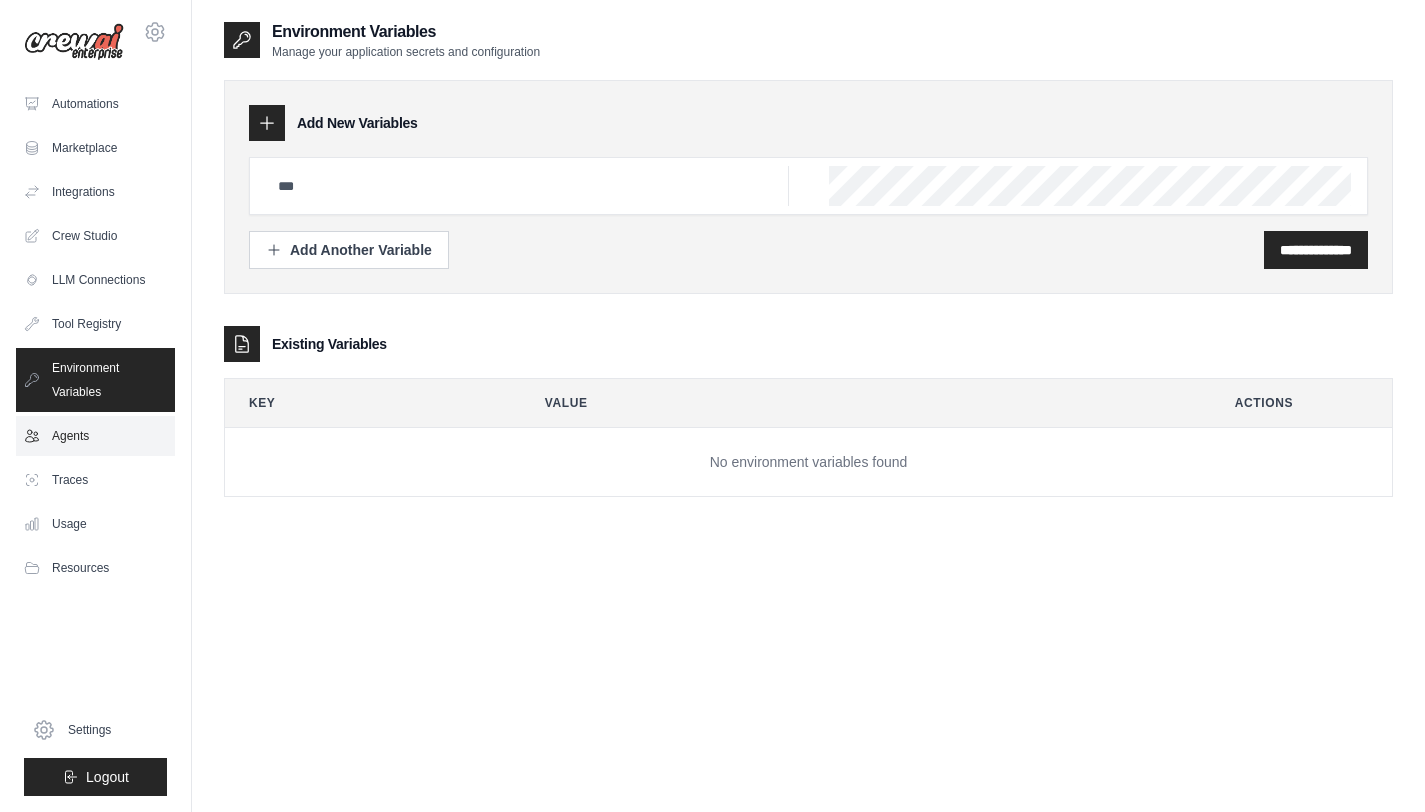 click on "Agents" at bounding box center [95, 436] 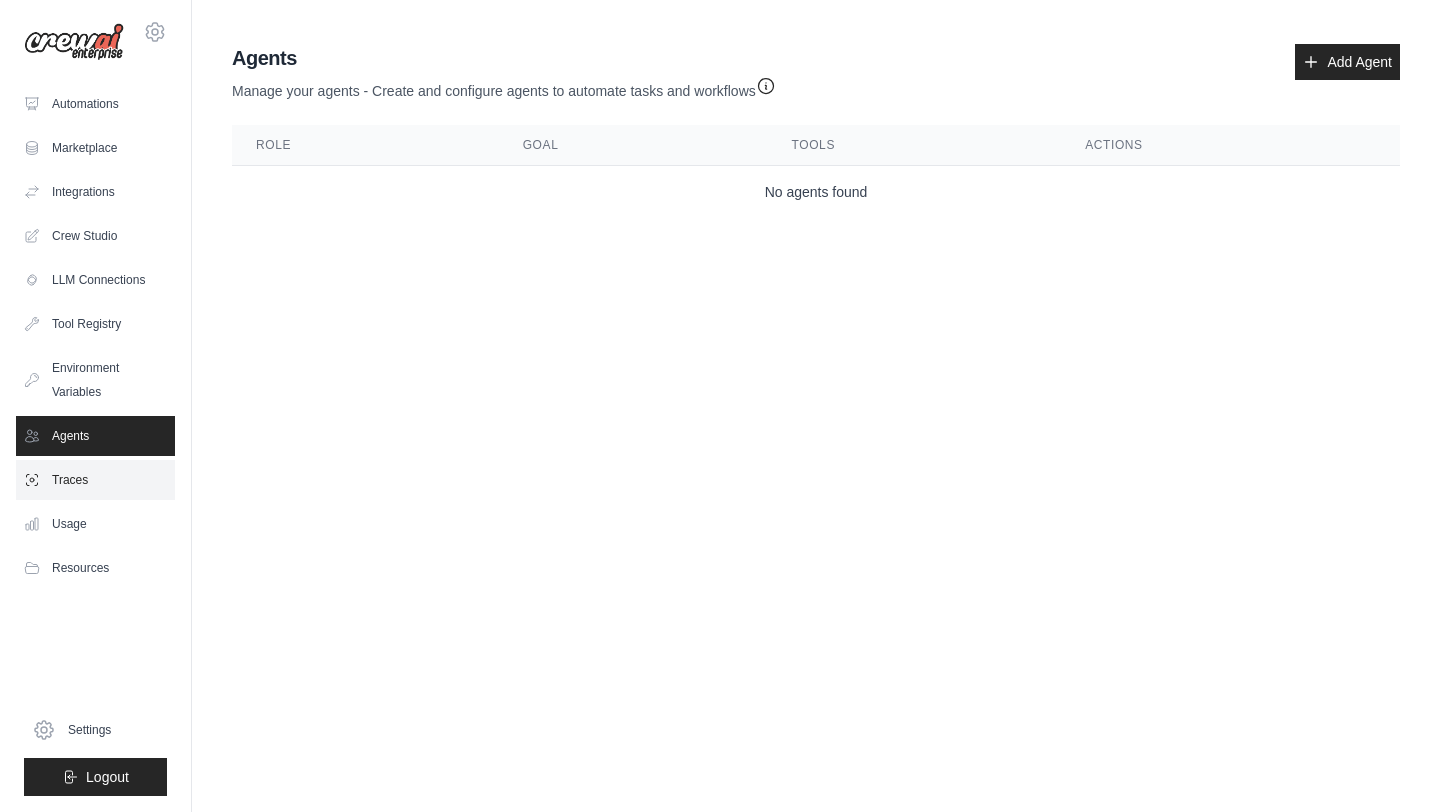 click on "Traces" at bounding box center [95, 480] 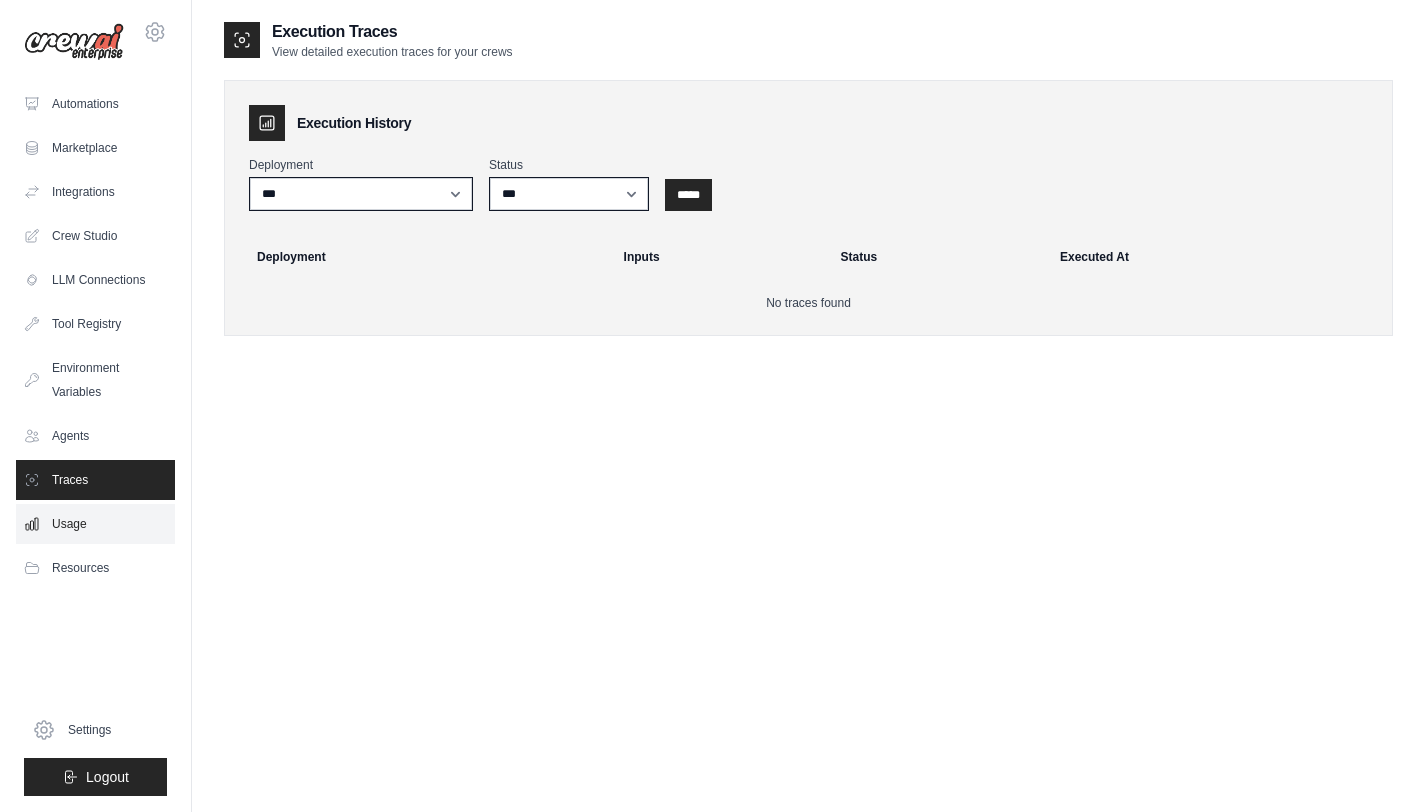 click on "Usage" at bounding box center [95, 524] 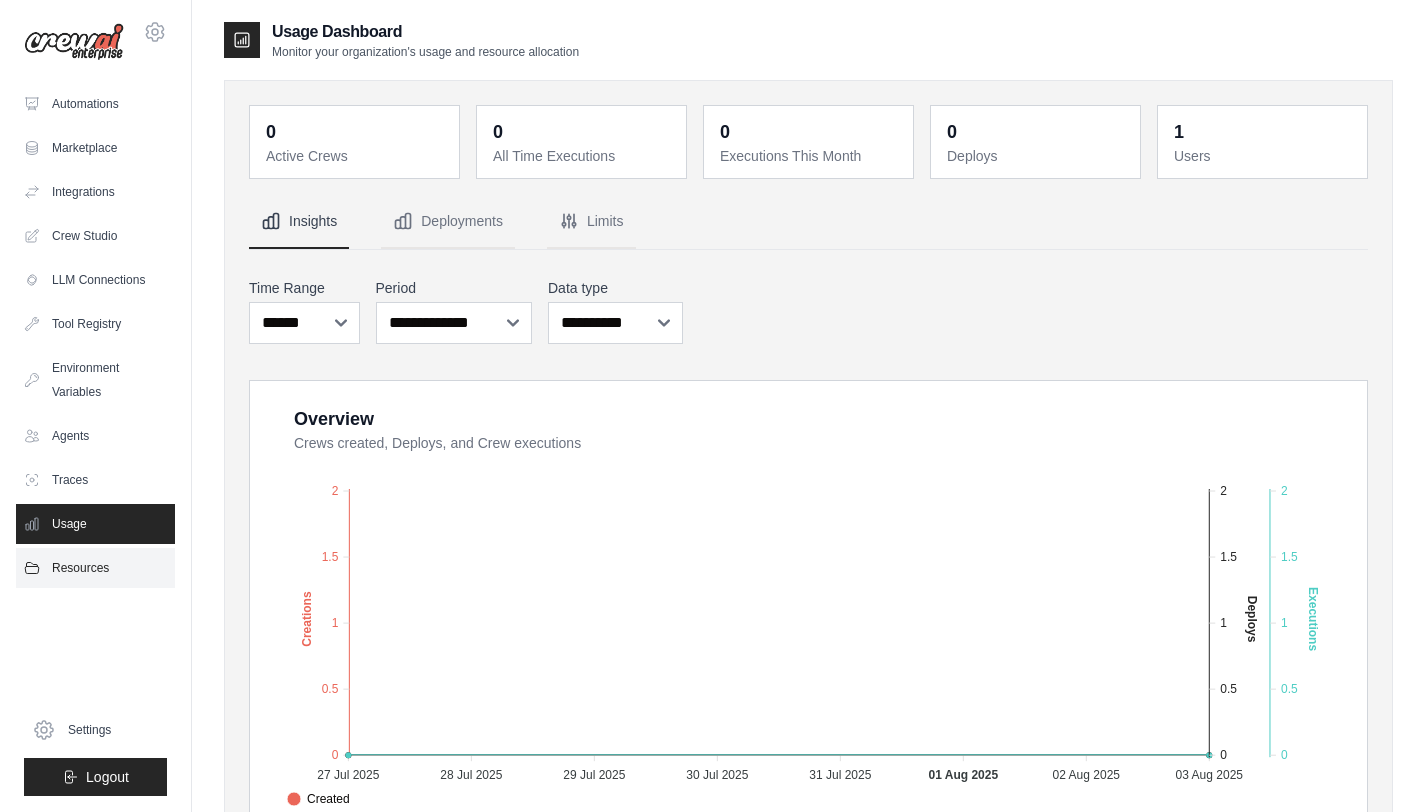 click on "Resources" at bounding box center [95, 568] 